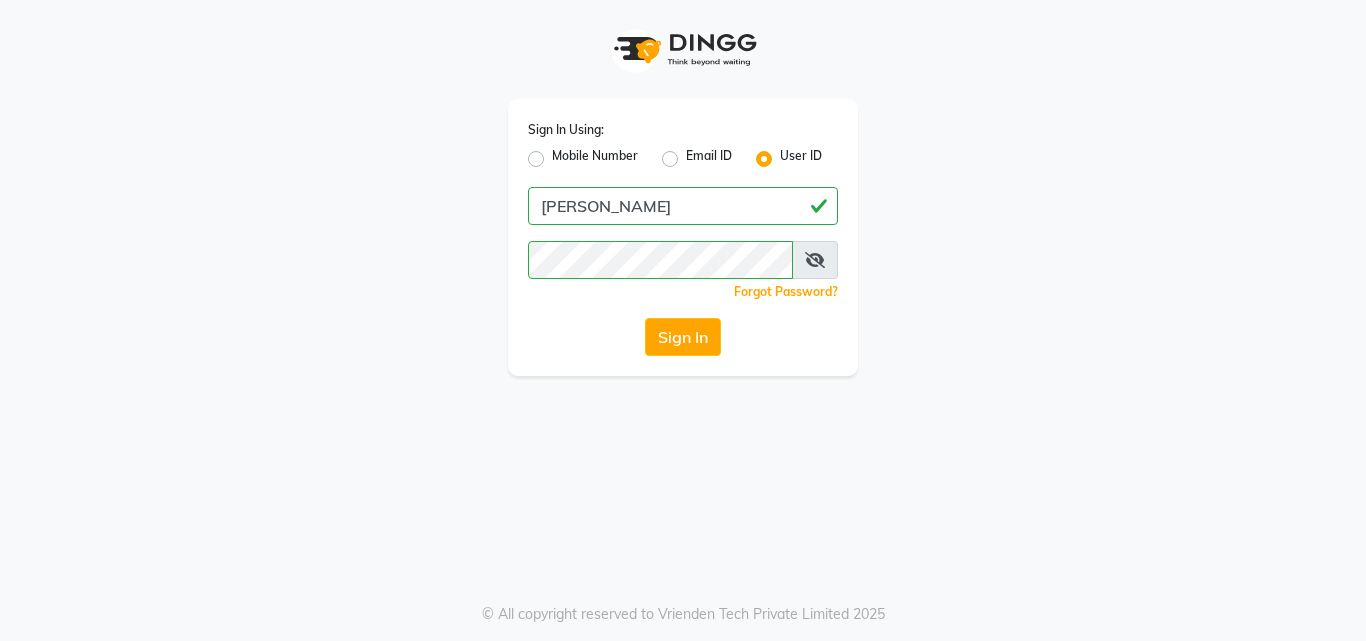 scroll, scrollTop: 0, scrollLeft: 0, axis: both 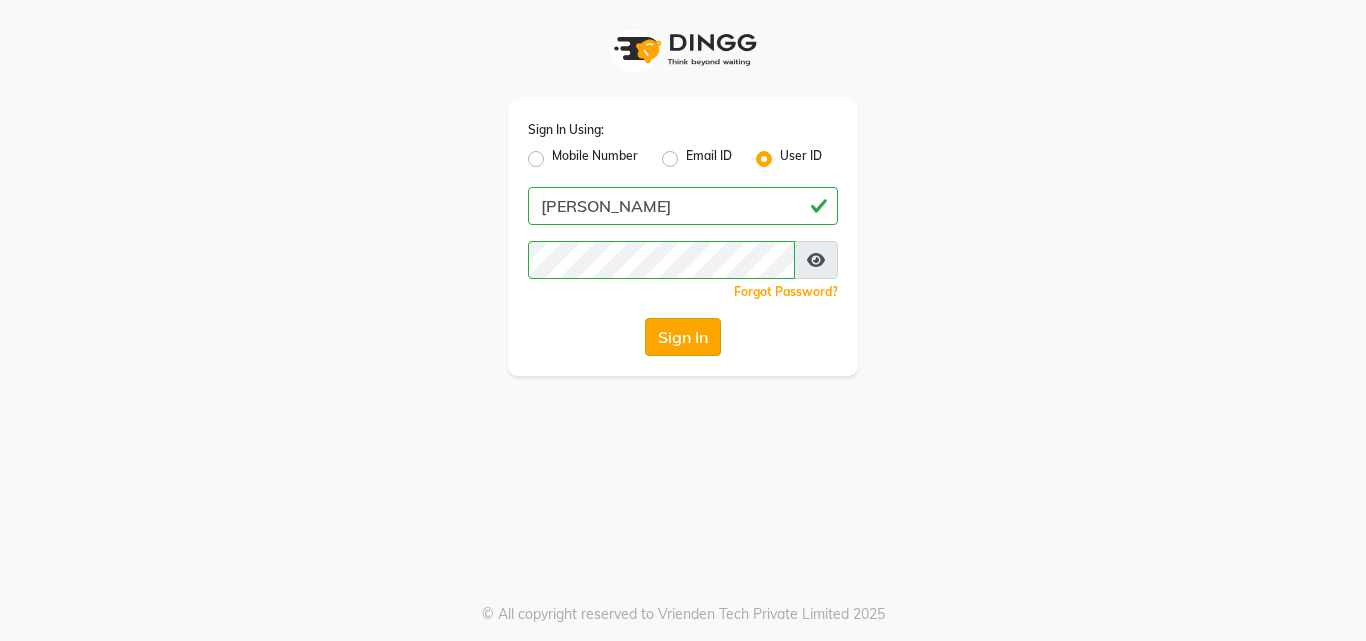 click on "Sign In" 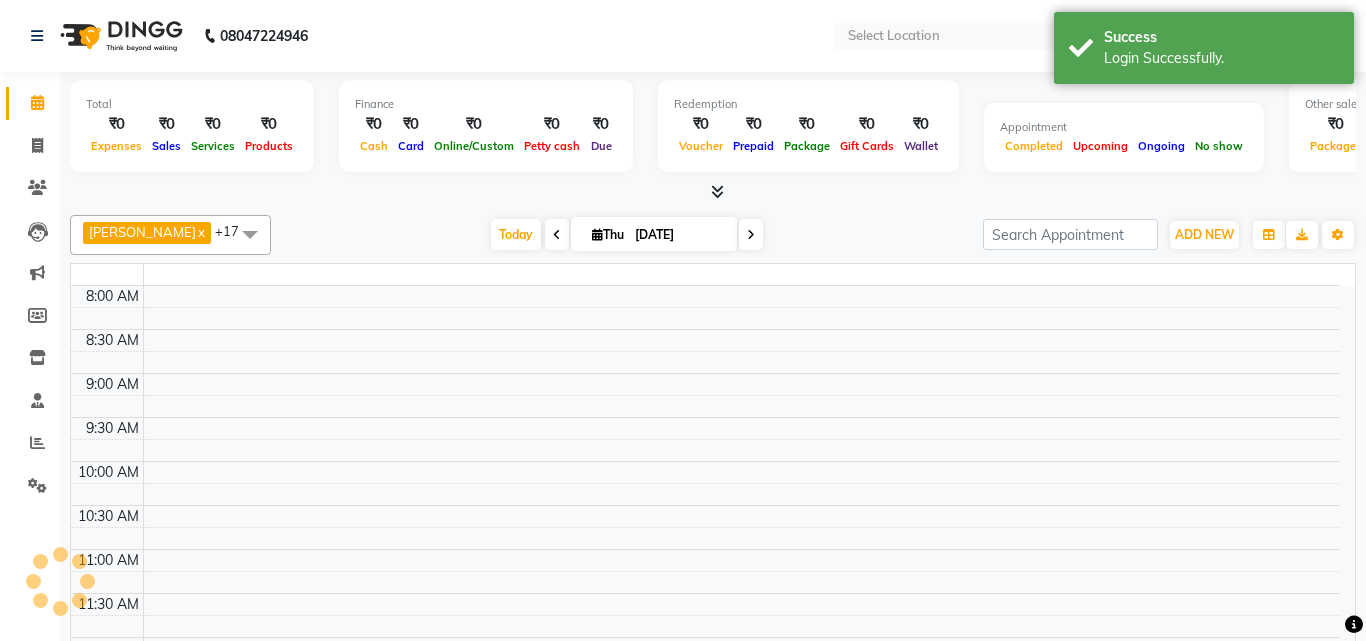 select on "en" 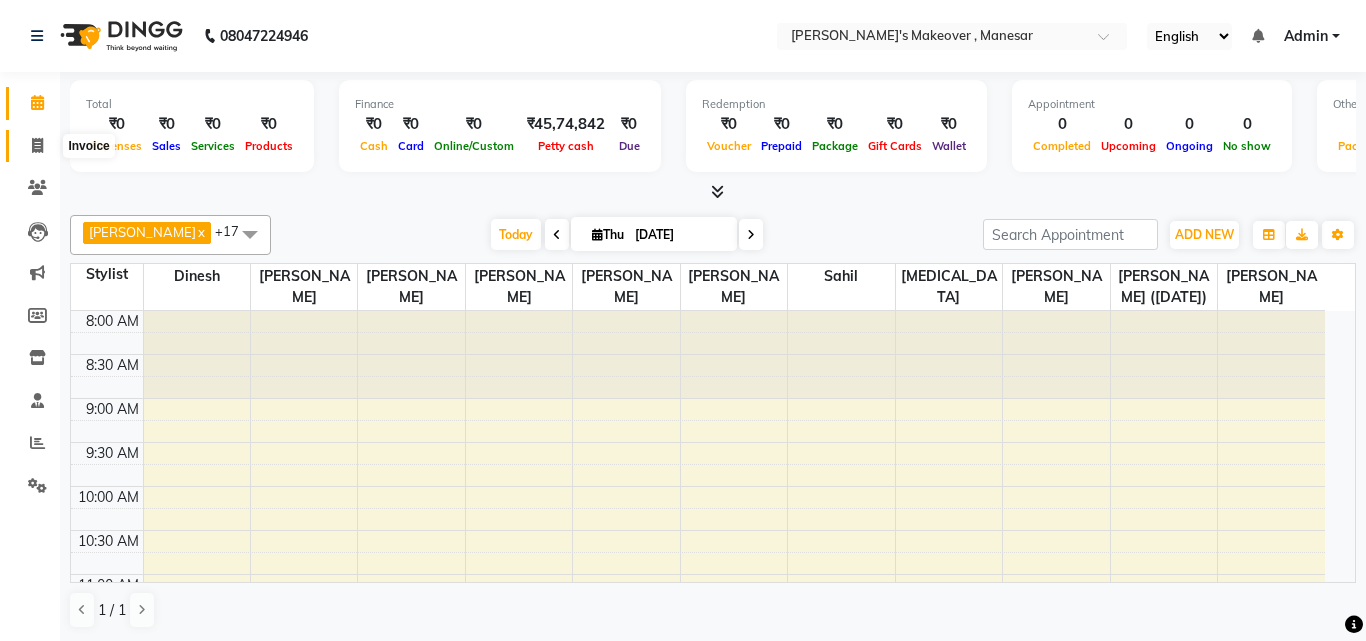 click 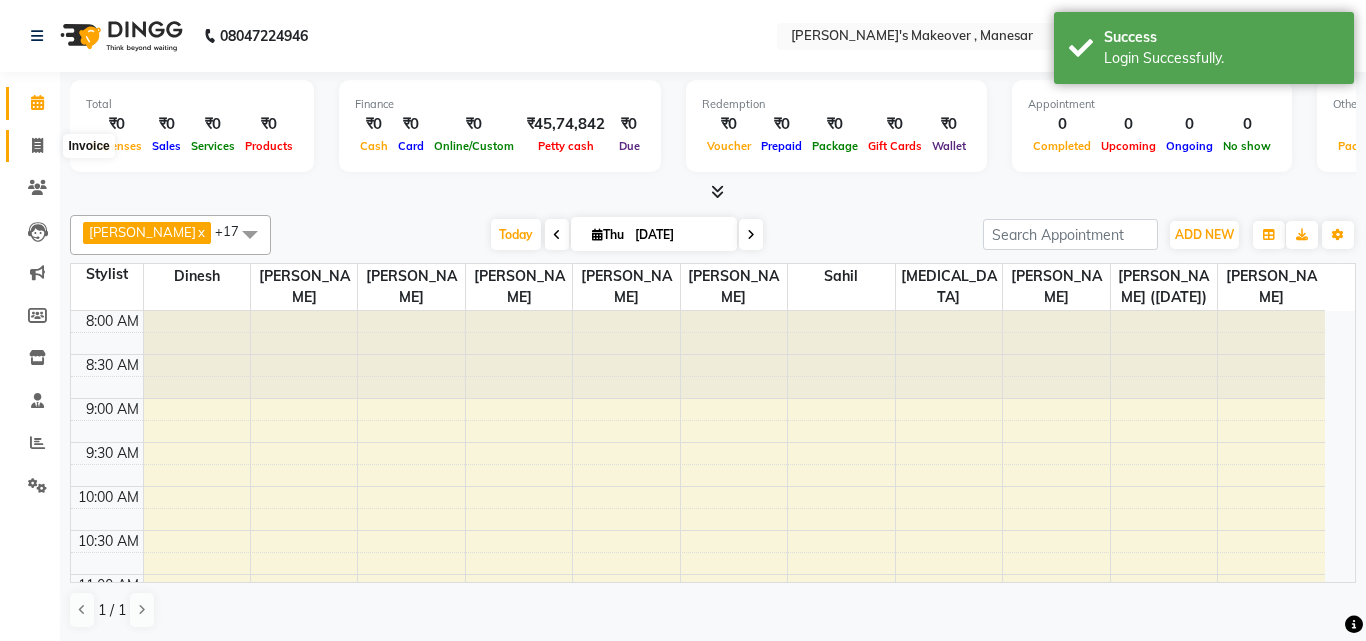 select on "service" 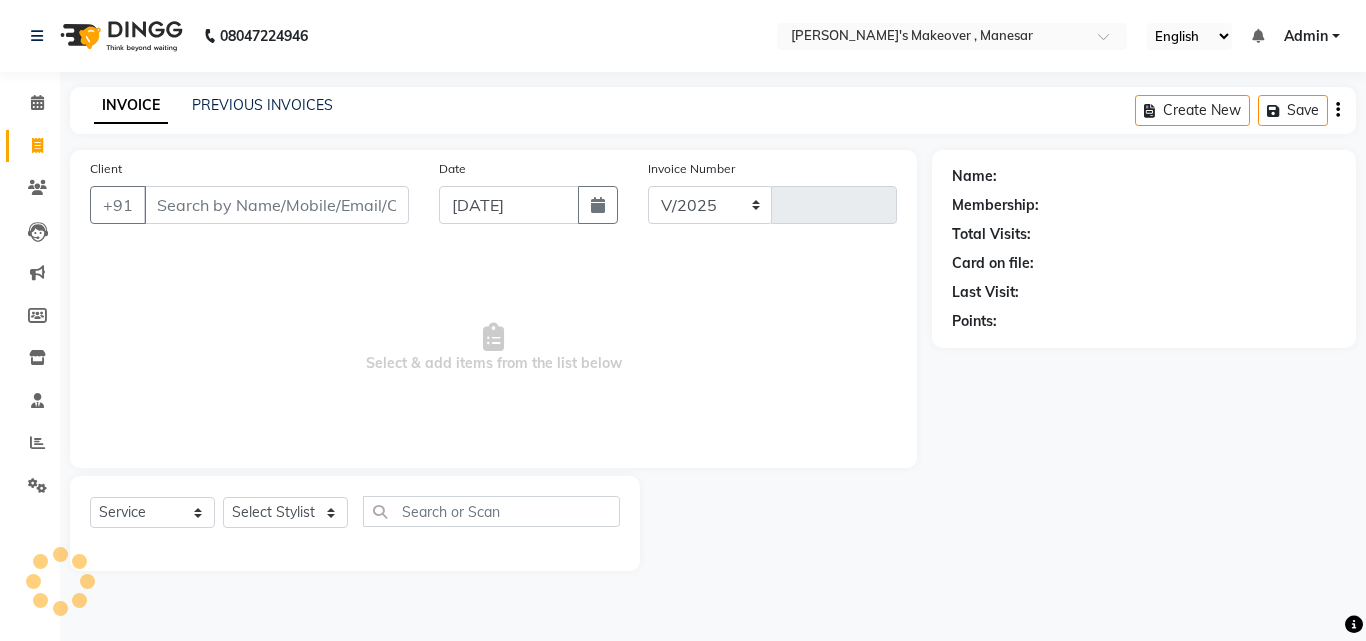 select on "820" 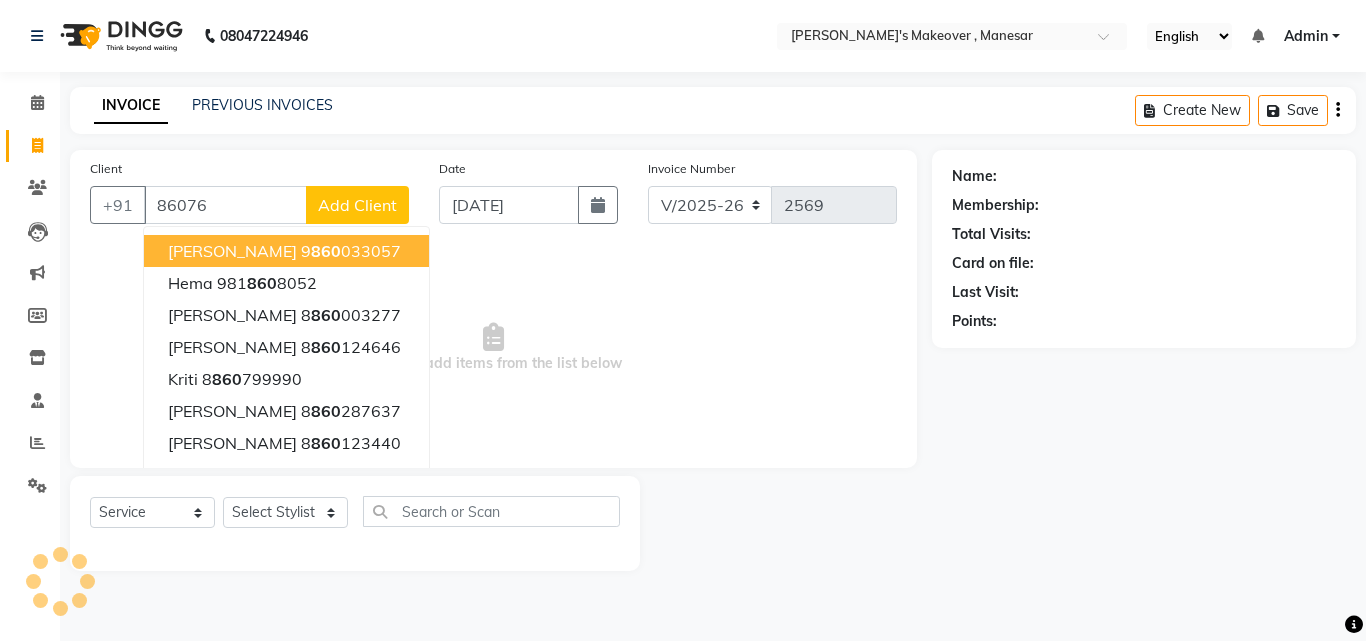 scroll, scrollTop: 0, scrollLeft: 0, axis: both 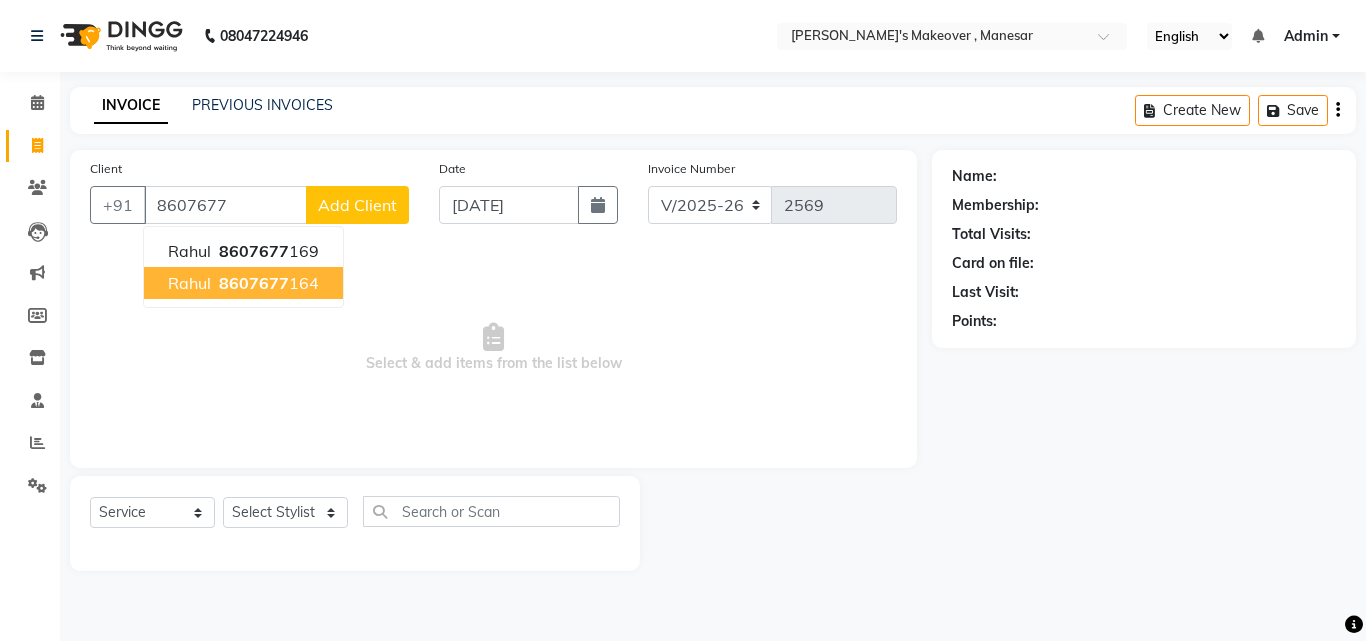 click on "8607677" at bounding box center [254, 283] 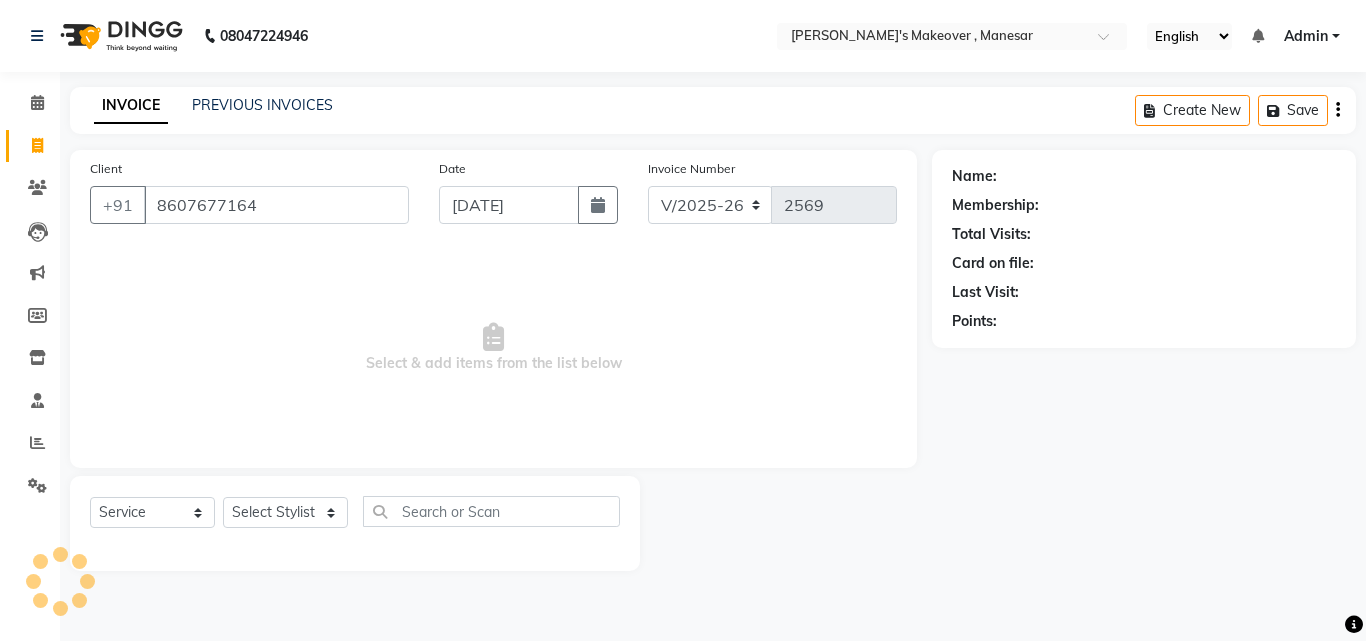 type on "8607677164" 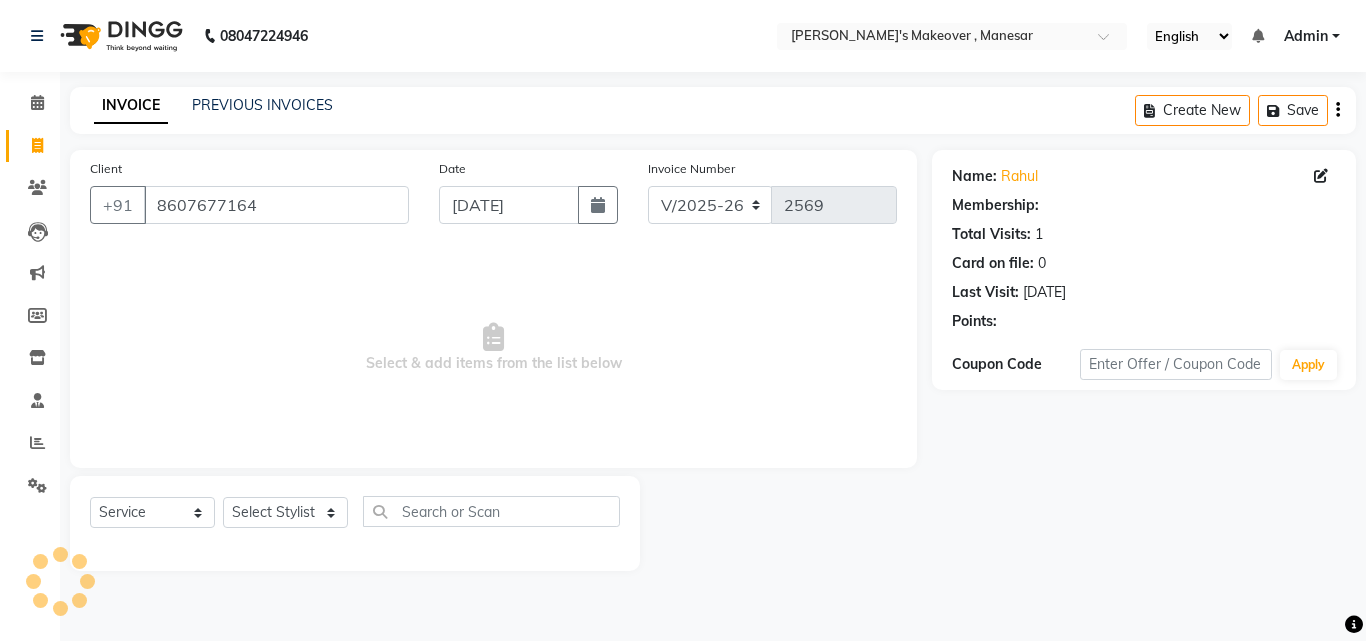 select on "1: Object" 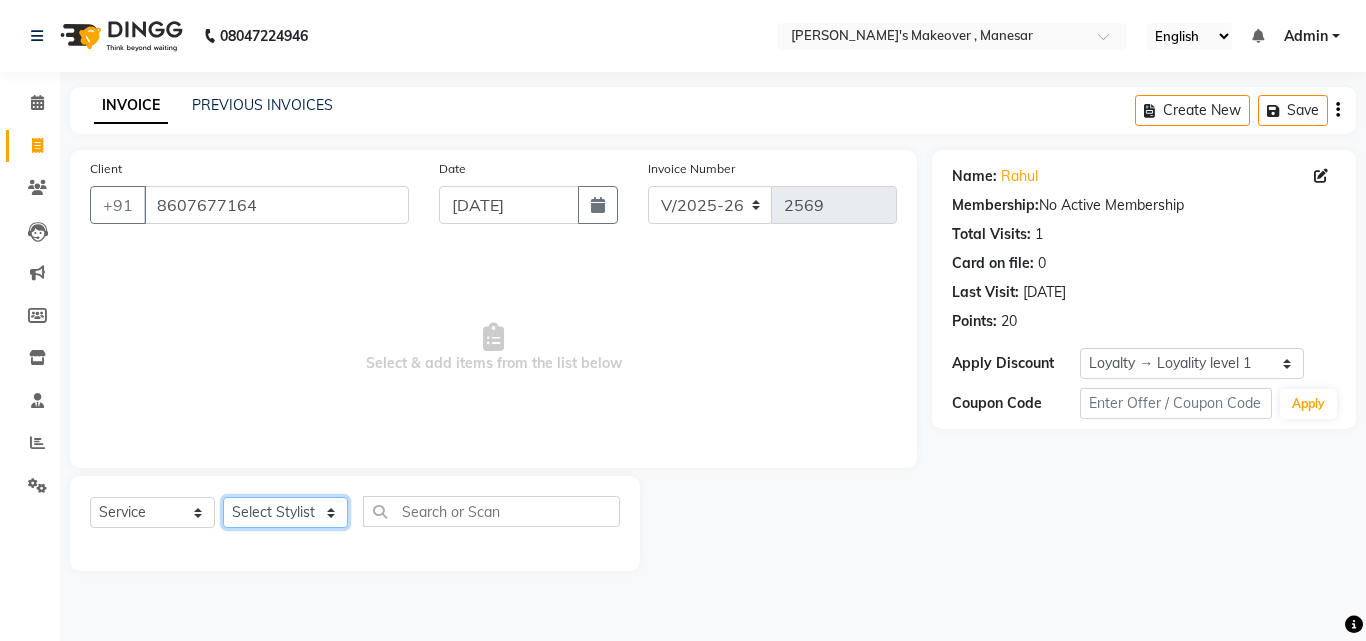 click on "Select Stylist Danish Shavej [PERSON_NAME] Krishna [PERSON_NAME] [PERSON_NAME] Mdm [PERSON_NAME] [PERSON_NAME] [MEDICAL_DATA] Pooja [PERSON_NAME] [PERSON_NAME] ([DATE])" 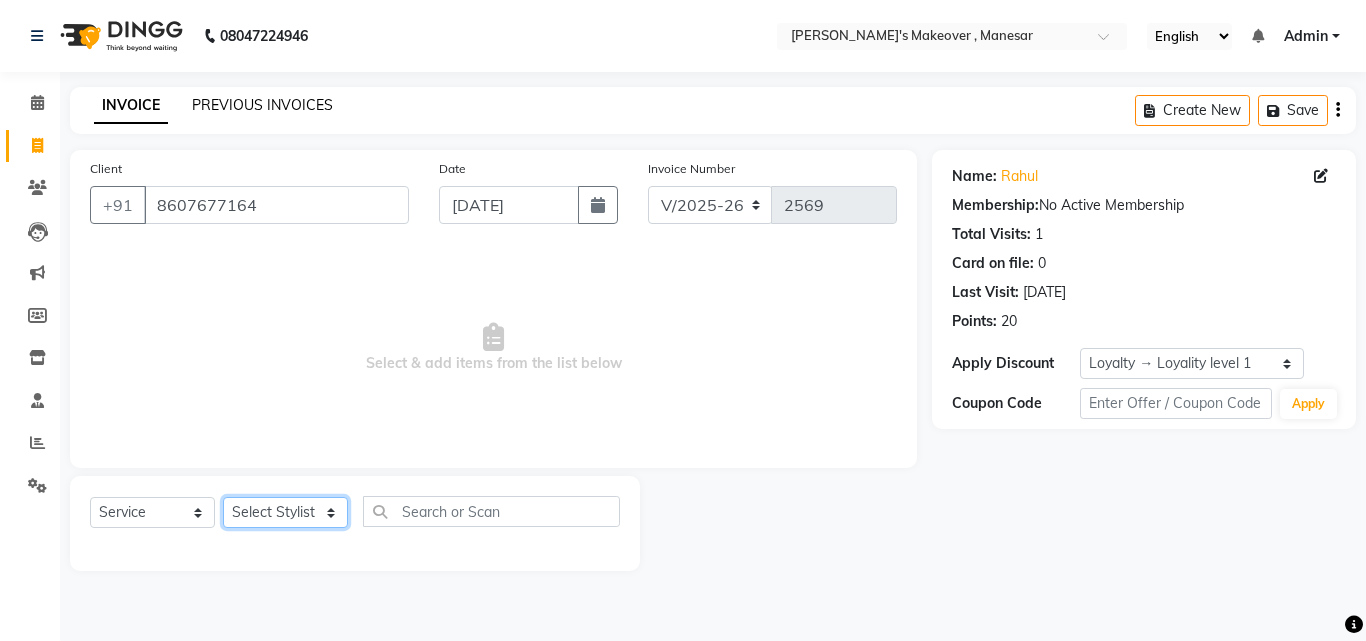 select on "69485" 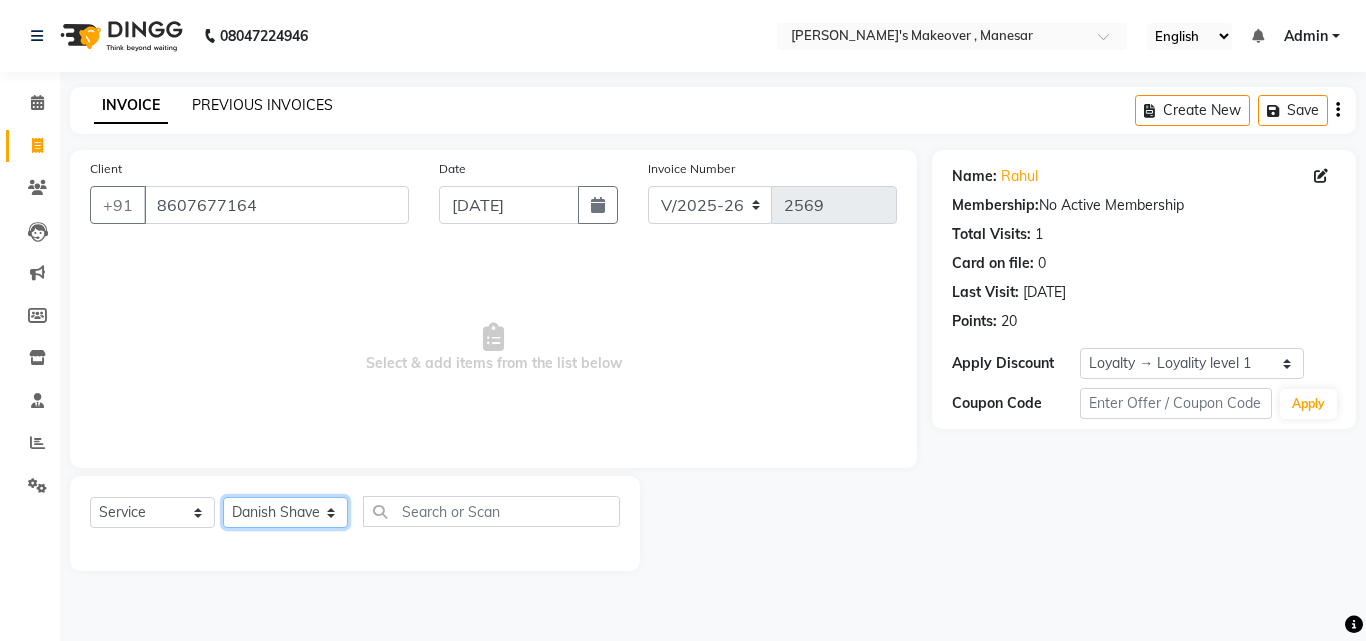 click on "Select Stylist Danish Shavej [PERSON_NAME] Krishna [PERSON_NAME] [PERSON_NAME] Mdm [PERSON_NAME] [PERSON_NAME] [MEDICAL_DATA] Pooja [PERSON_NAME] [PERSON_NAME] ([DATE])" 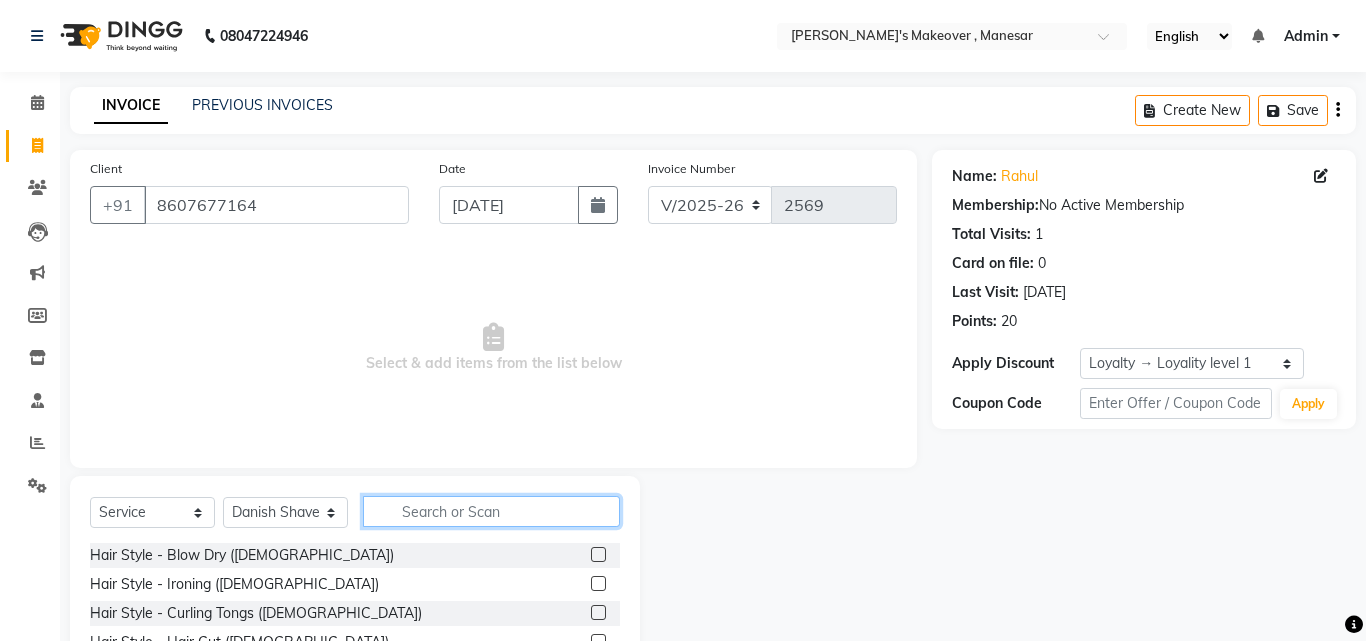 click 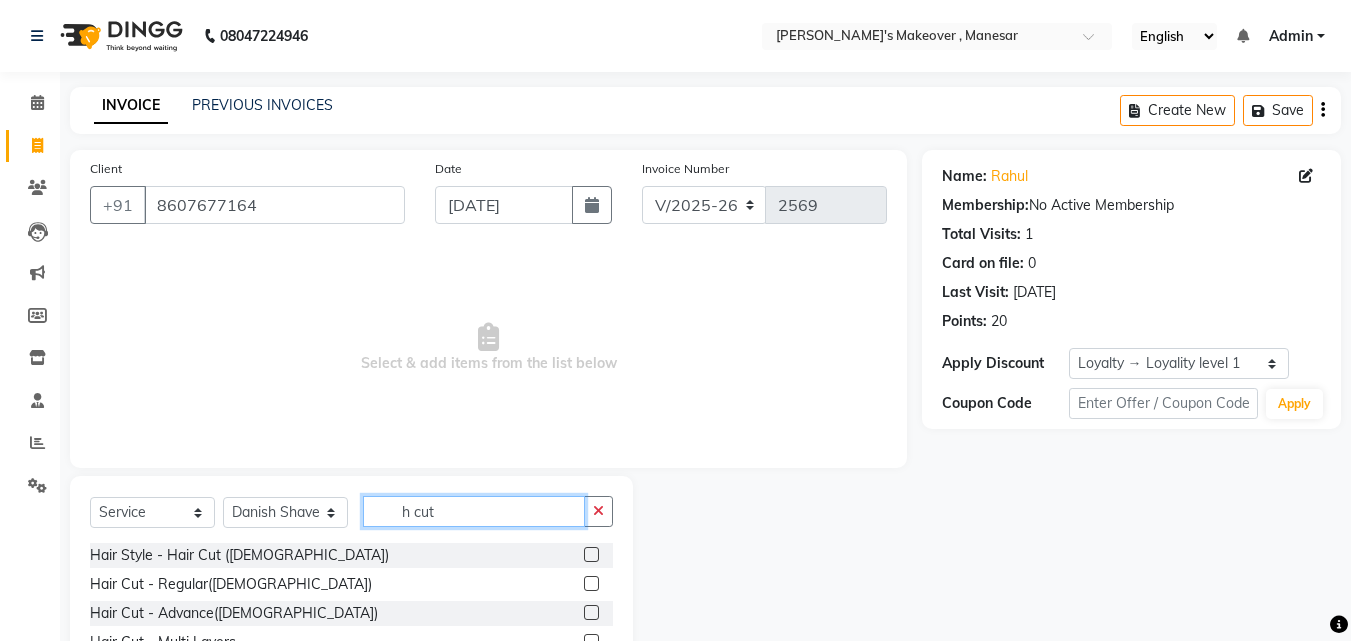 type on "h cut" 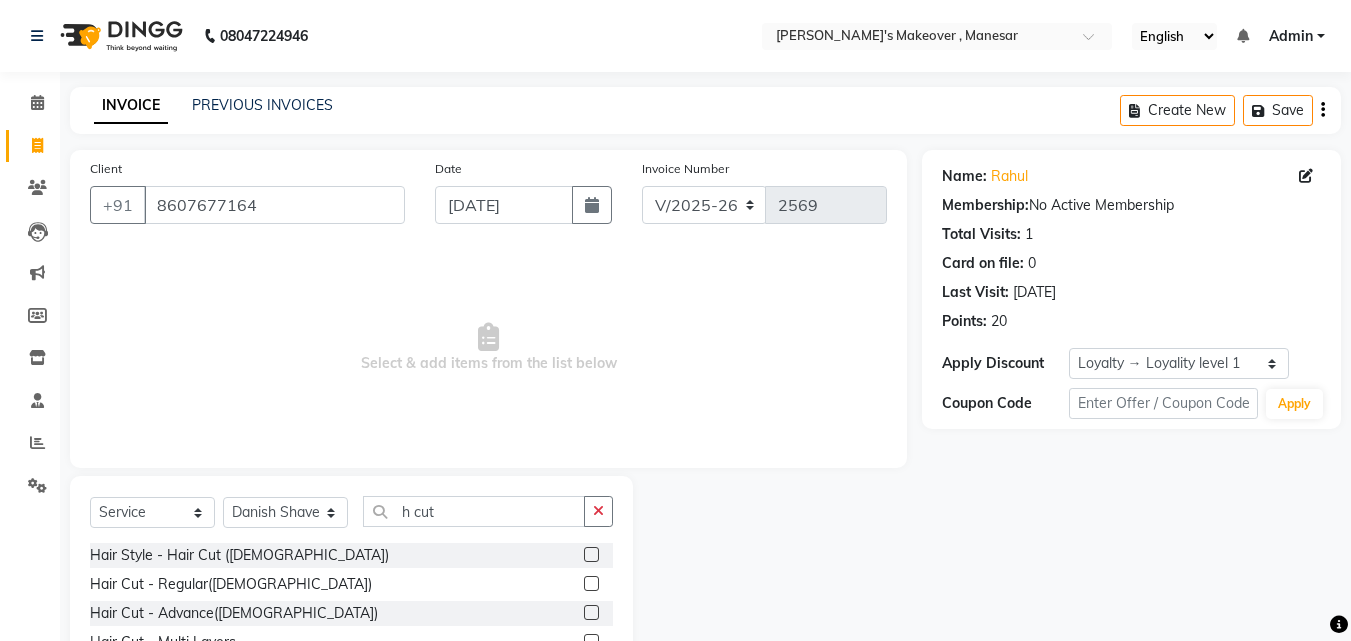 click 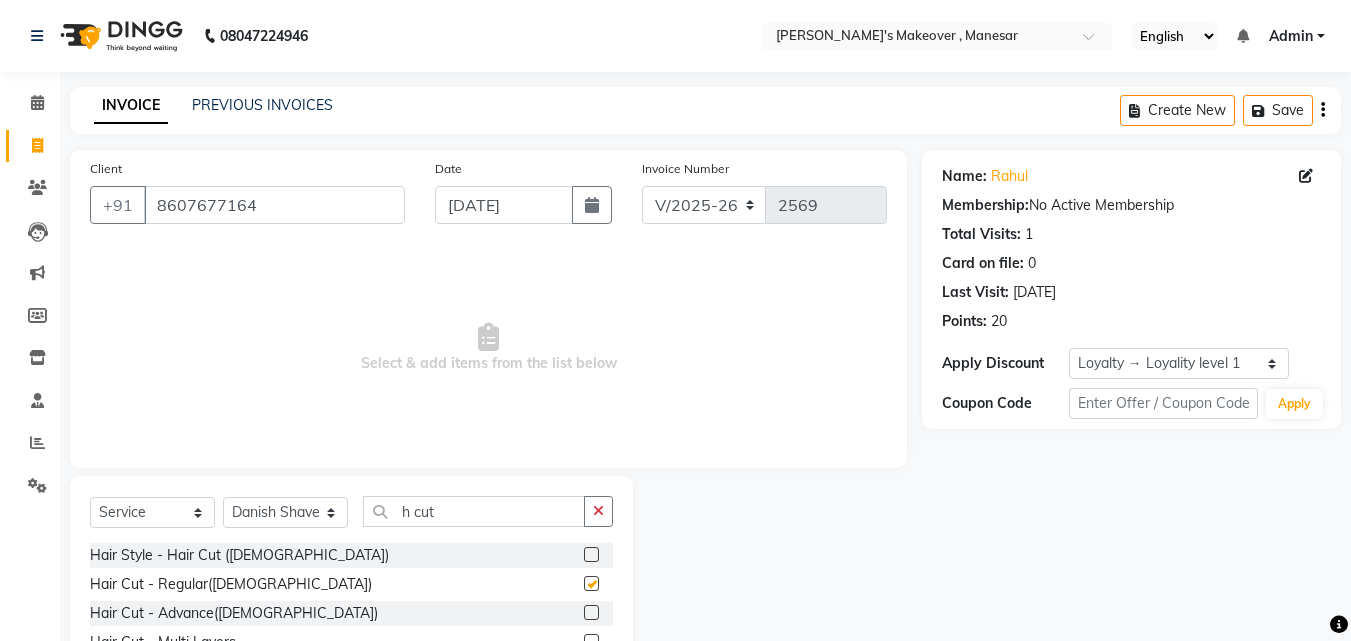 click 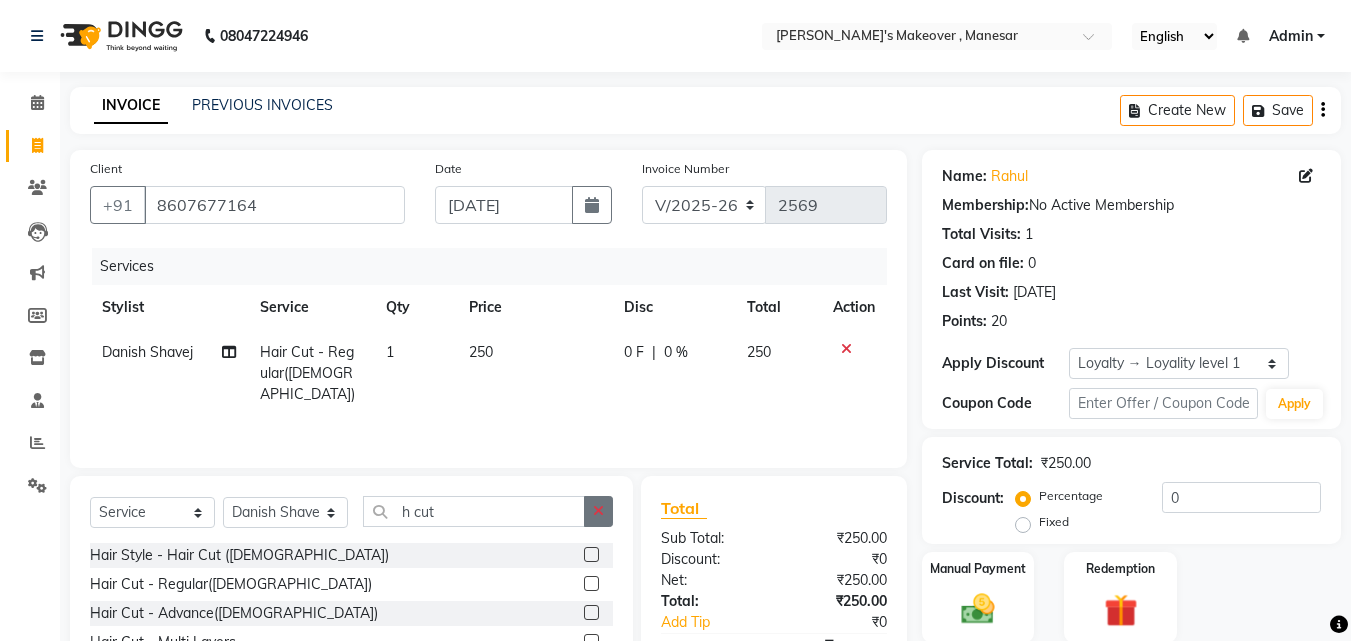 click 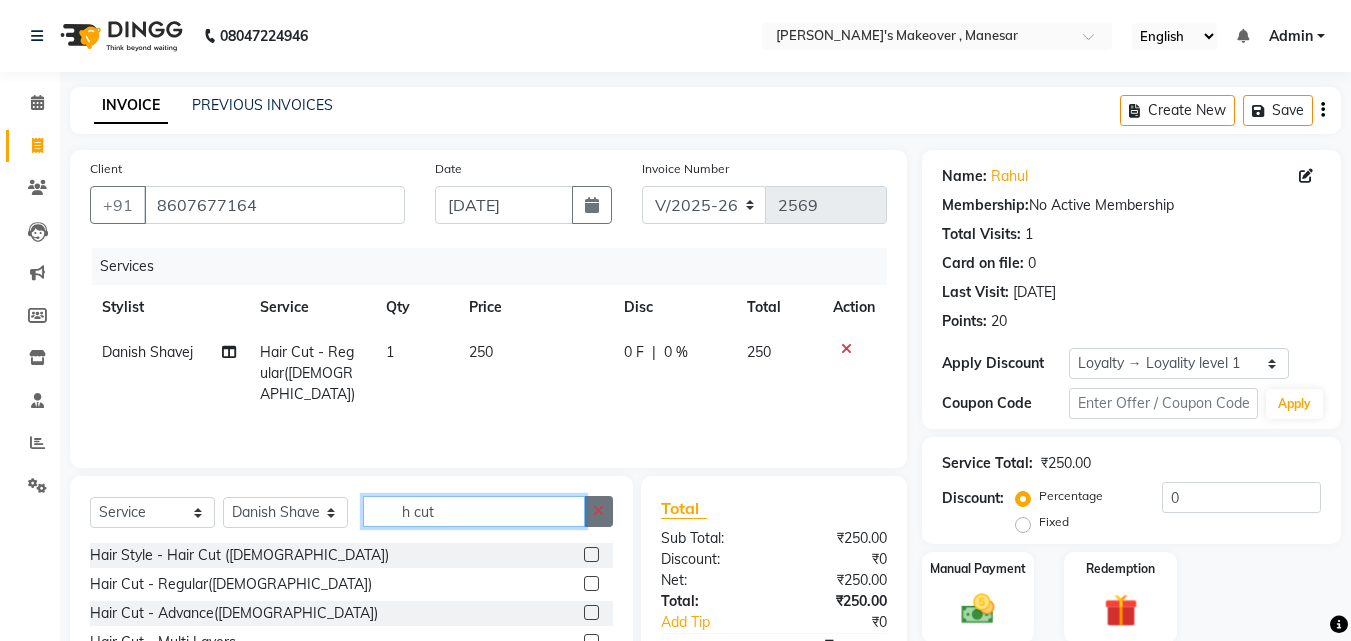 click on "h cut" 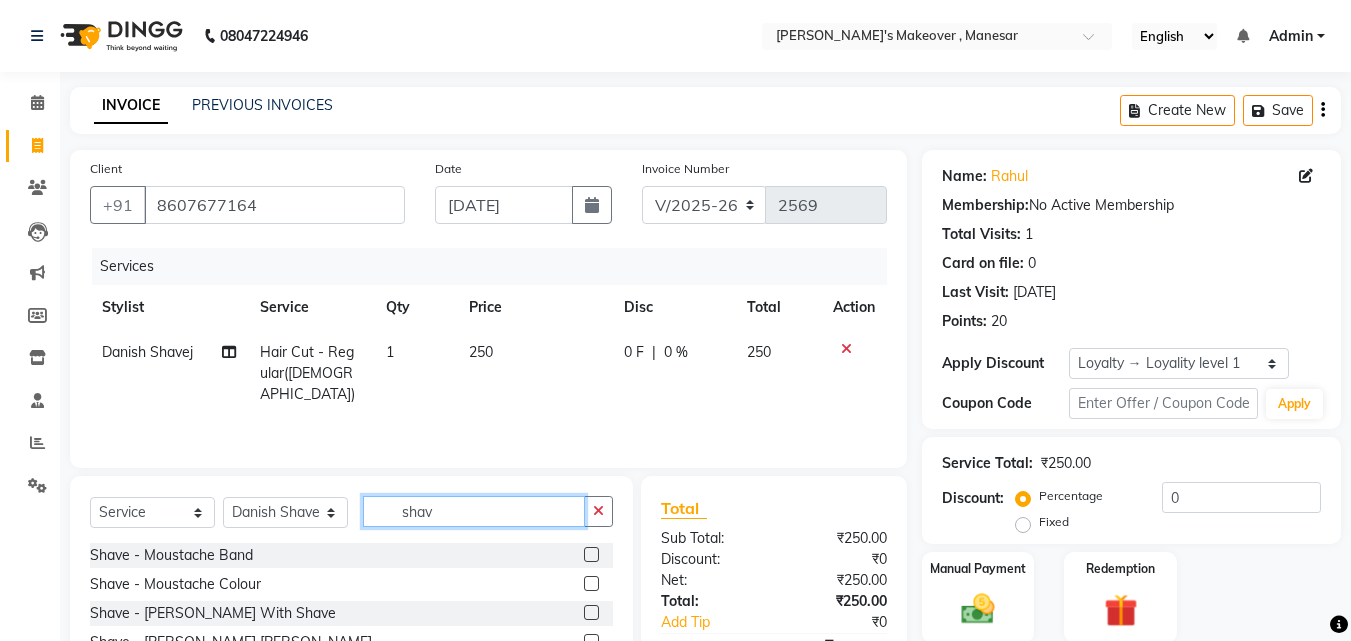 type on "shav" 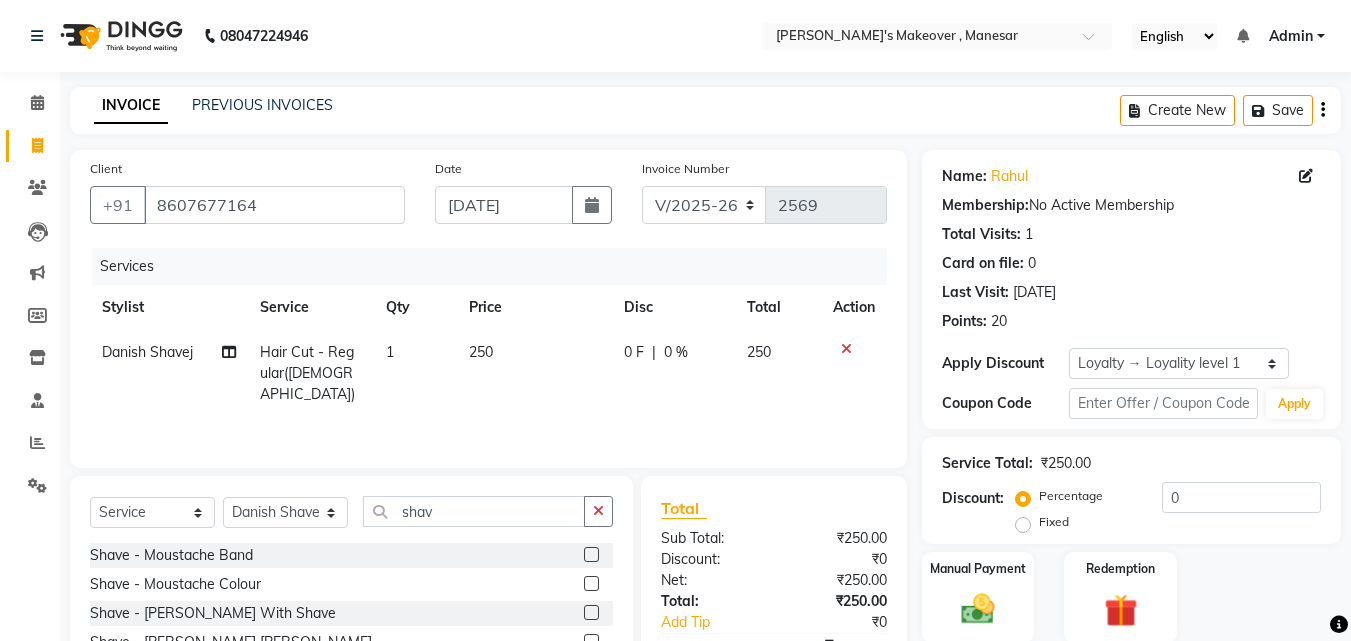 click 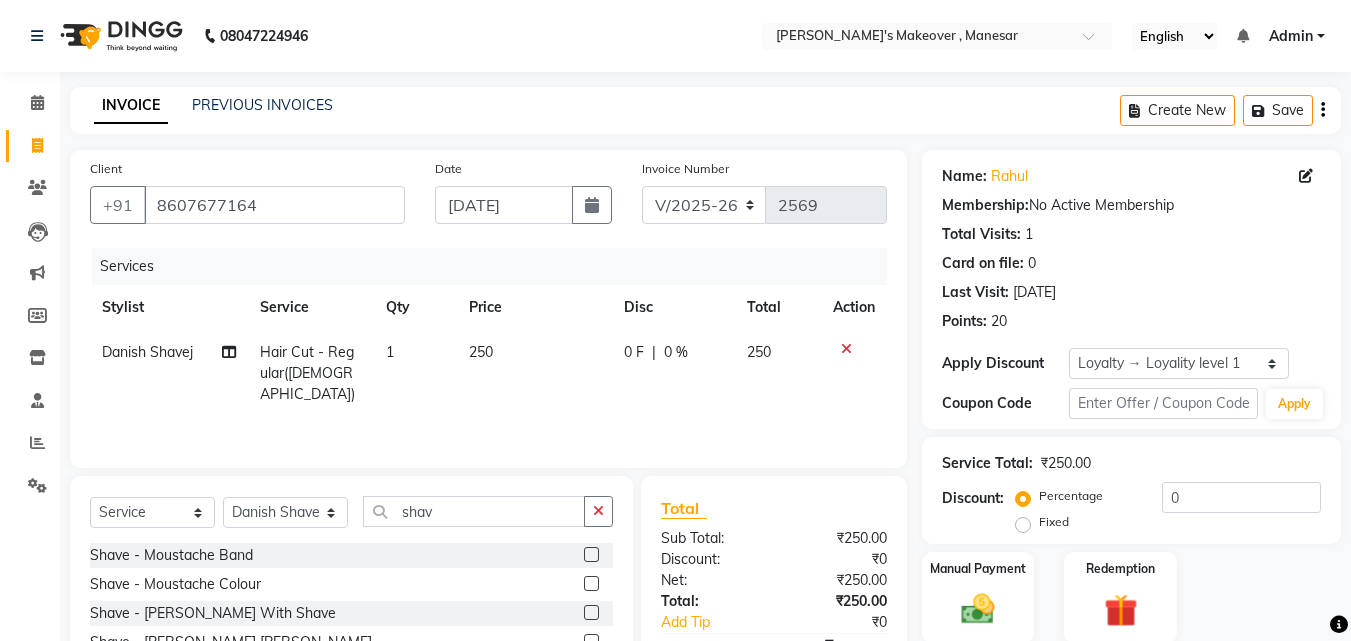 click 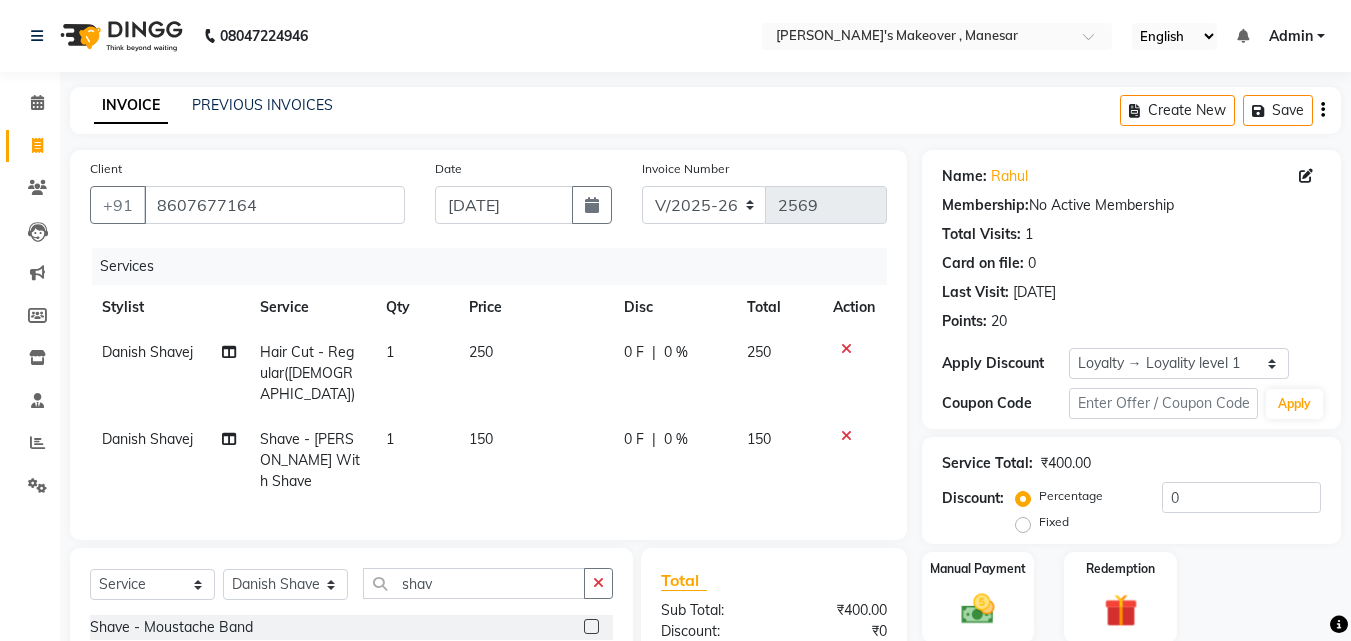 click 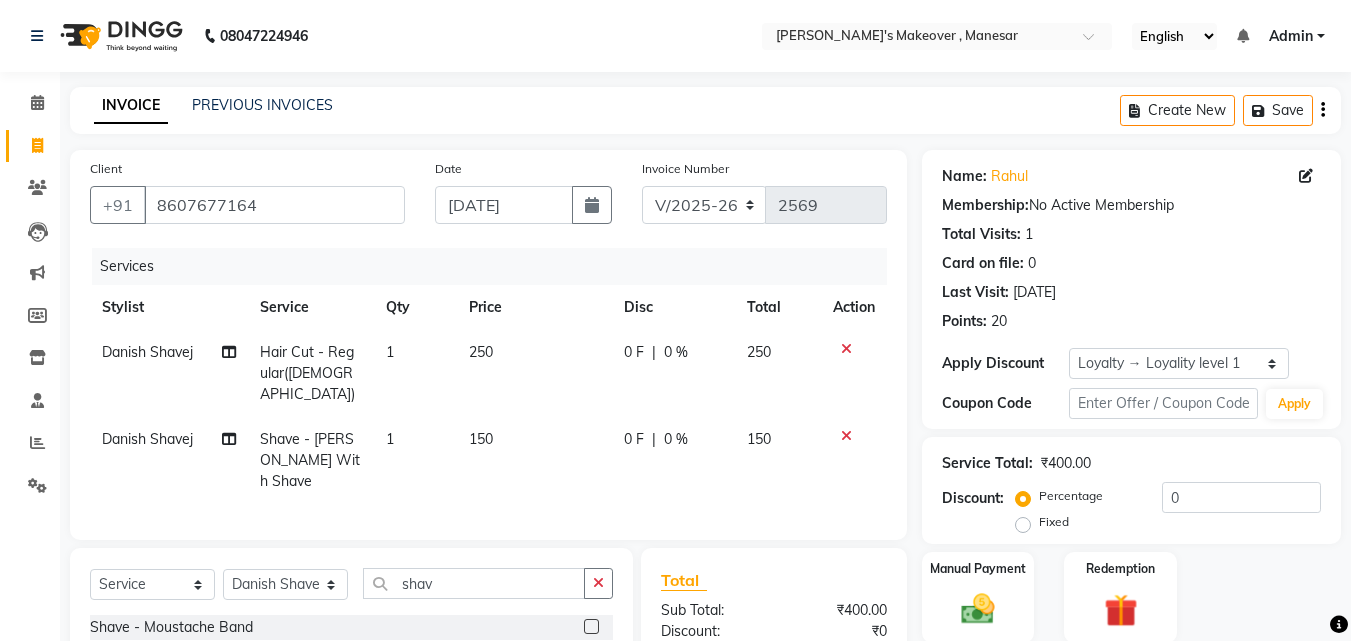 checkbox on "false" 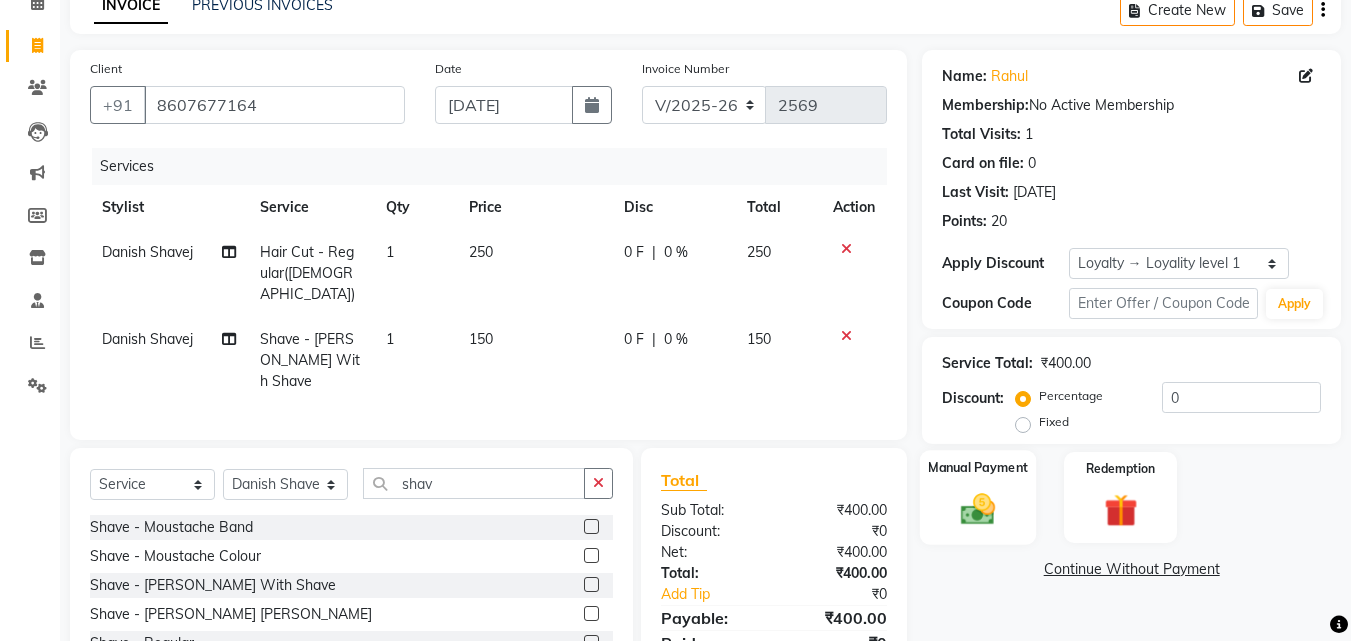 scroll, scrollTop: 135, scrollLeft: 0, axis: vertical 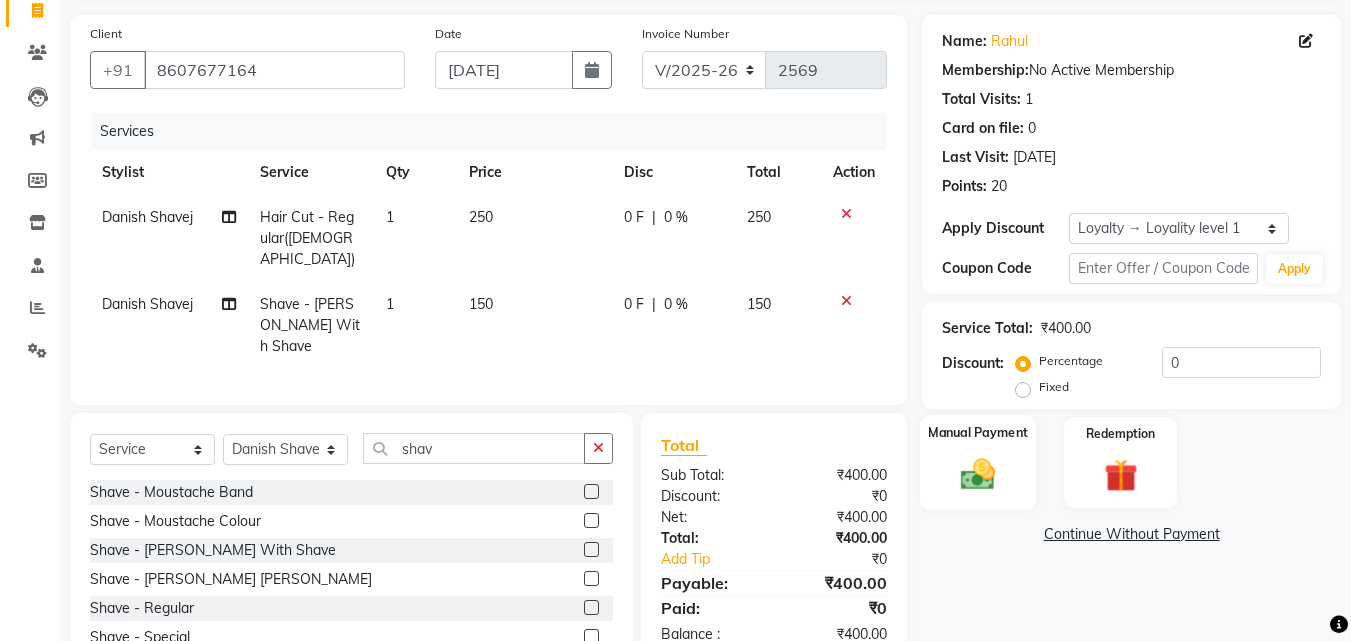 click on "Manual Payment" 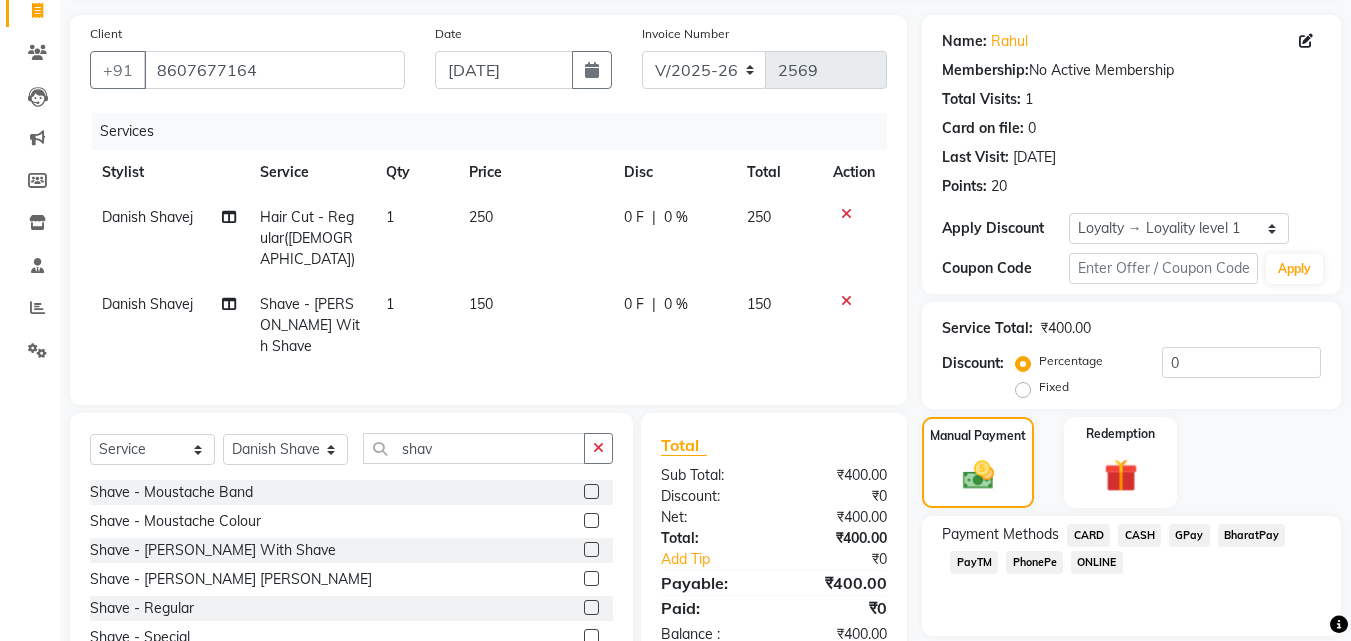 click on "CASH" 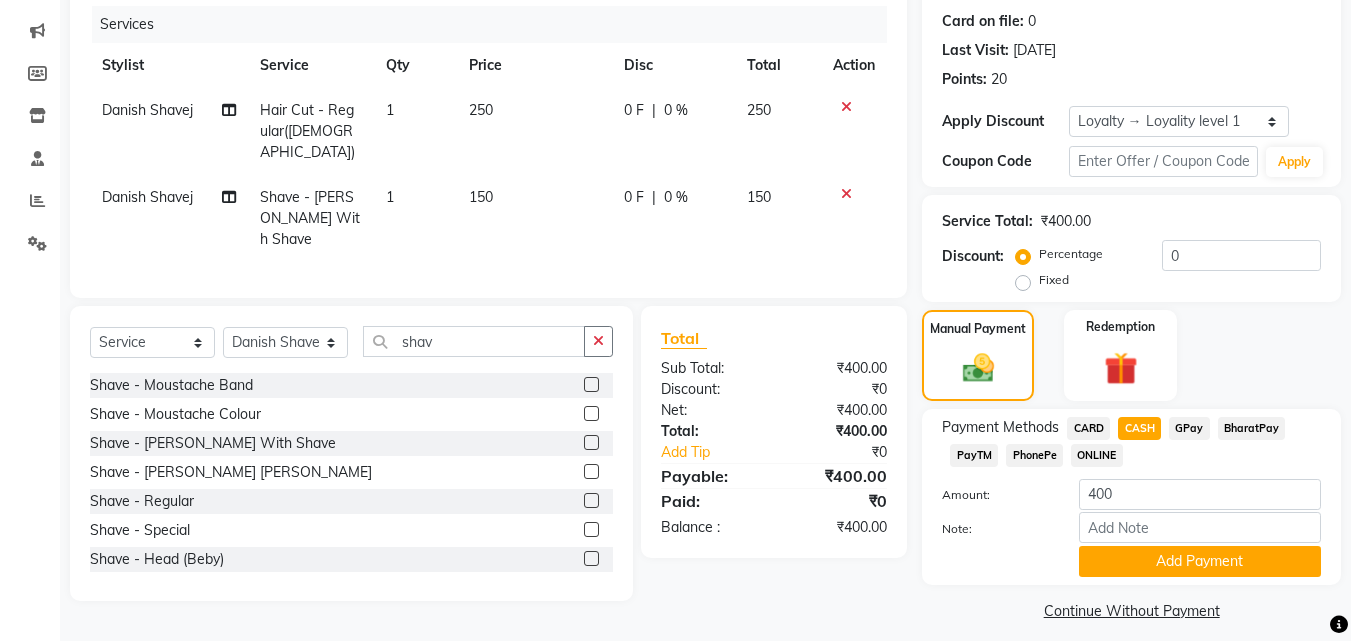 scroll, scrollTop: 257, scrollLeft: 0, axis: vertical 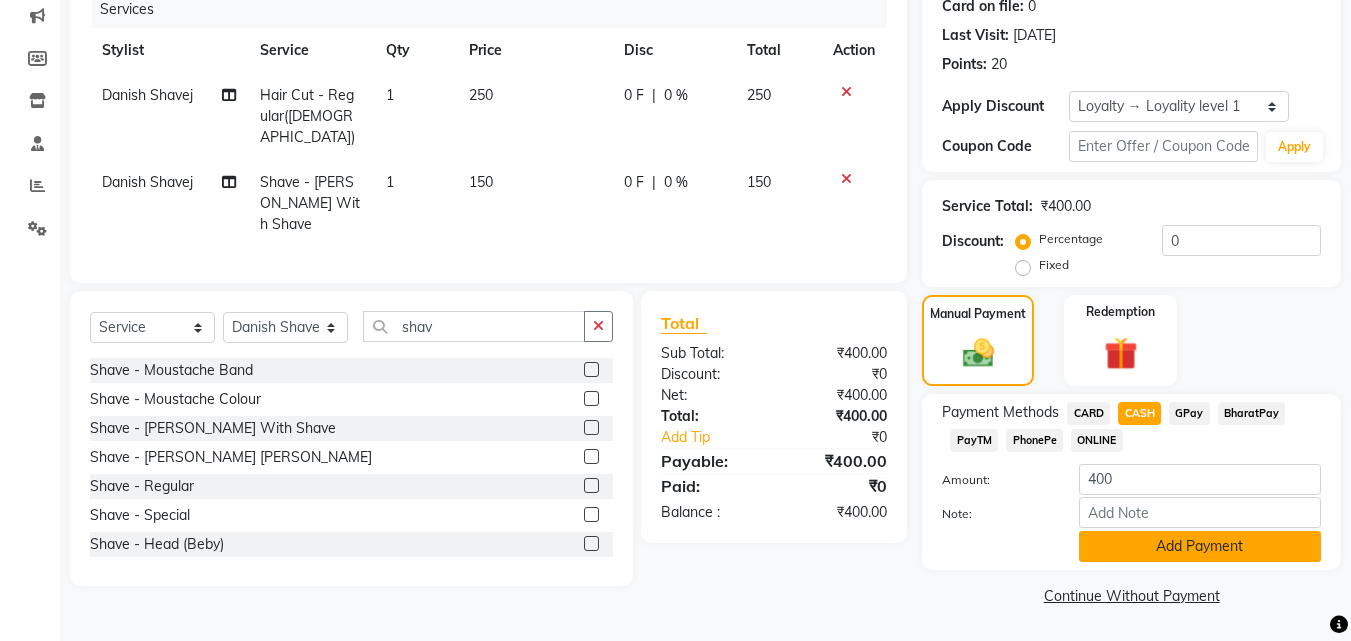 click on "Add Payment" 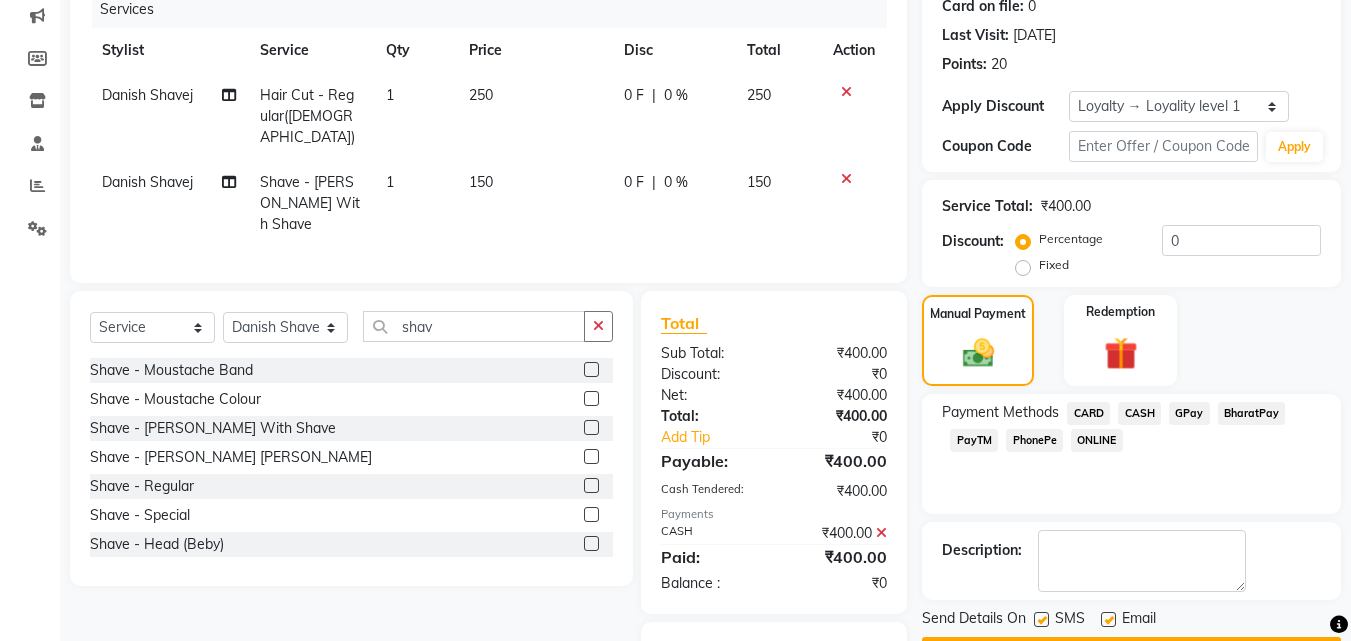 scroll, scrollTop: 332, scrollLeft: 0, axis: vertical 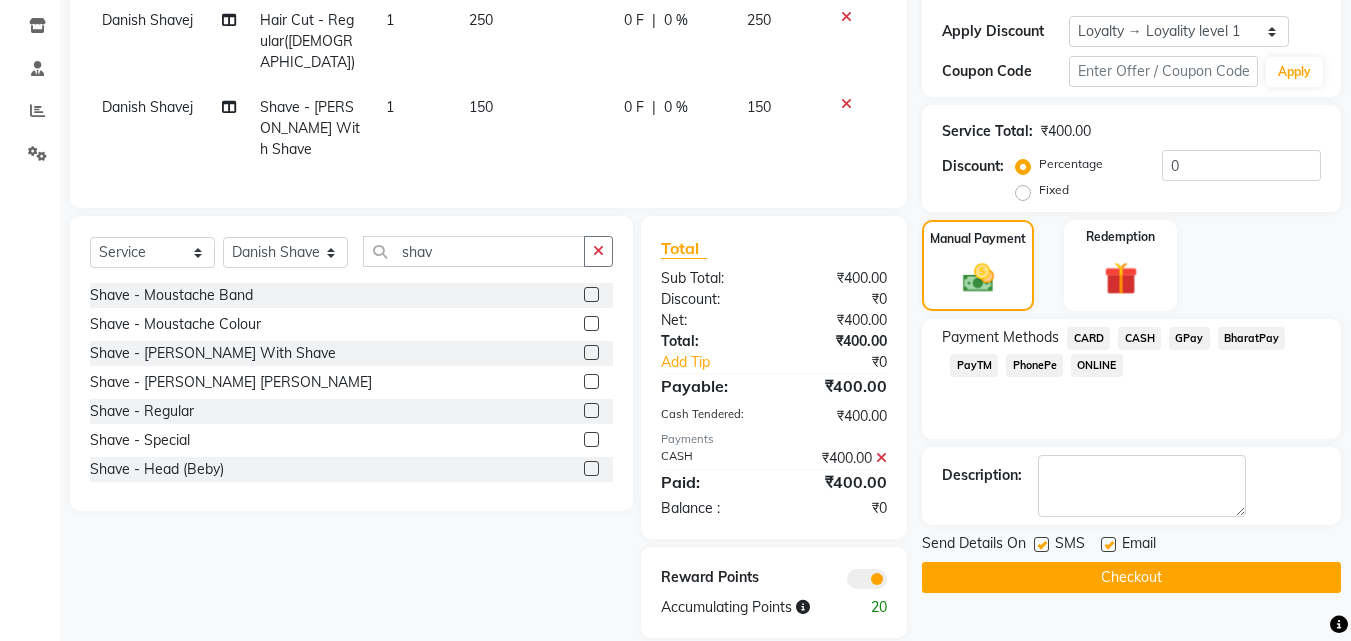 click 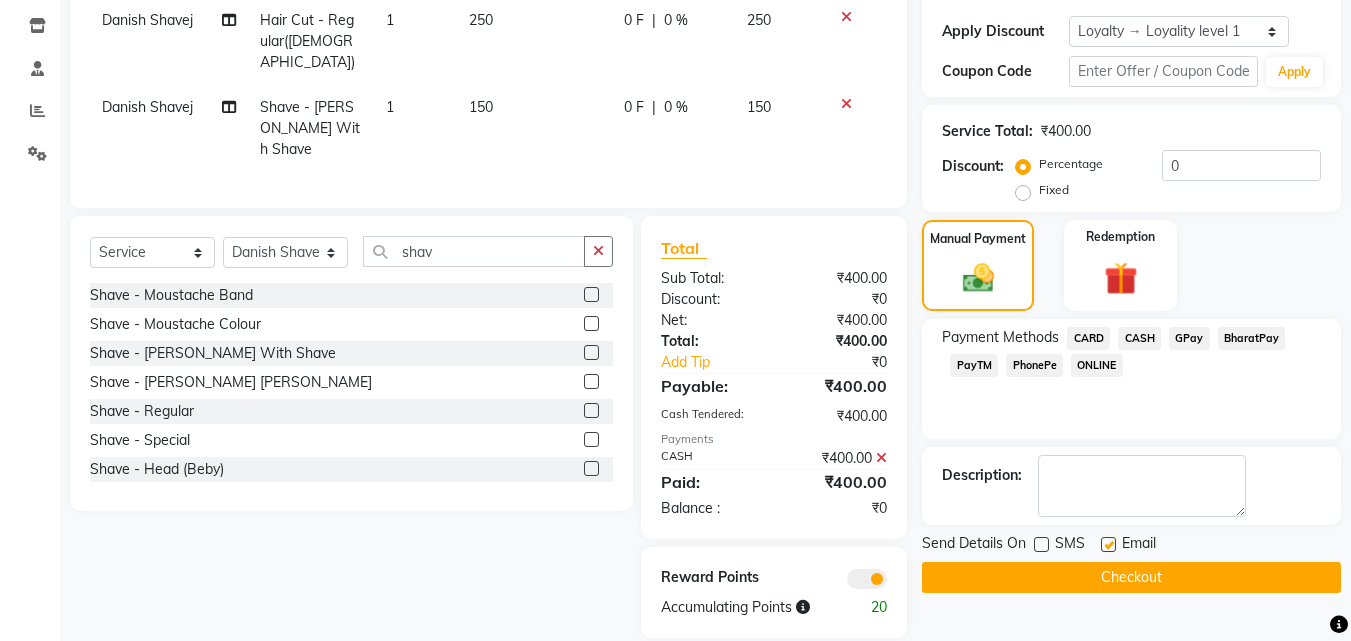 click 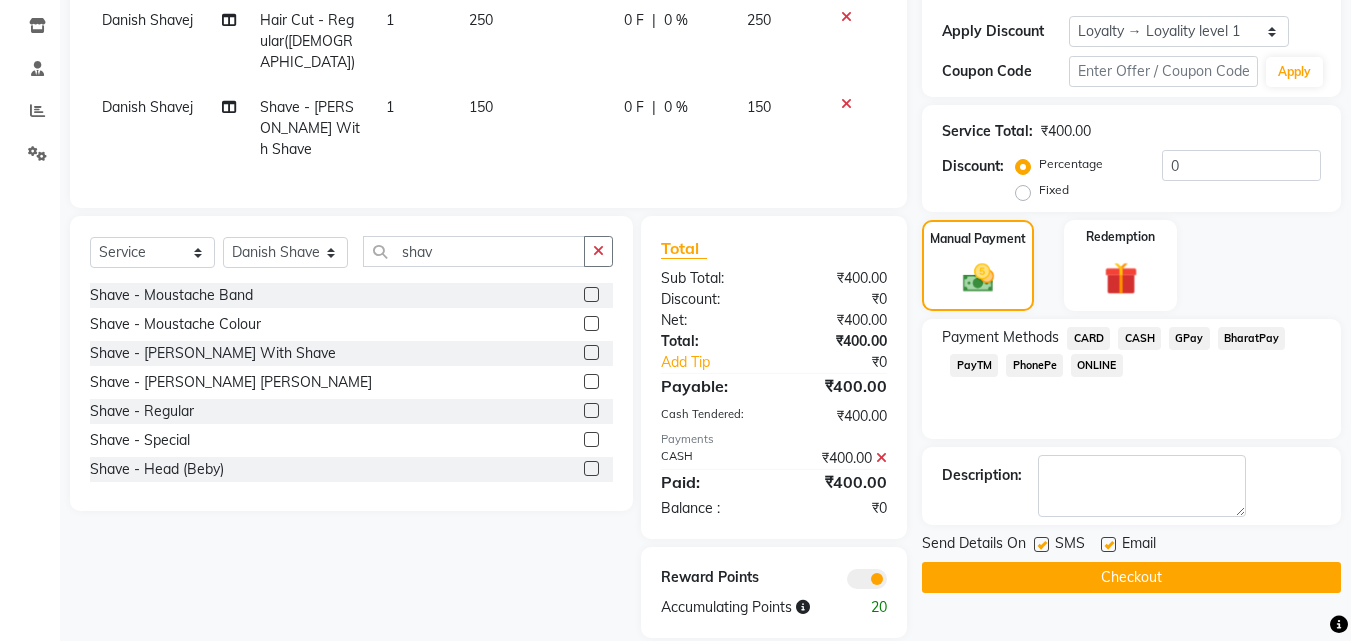 click 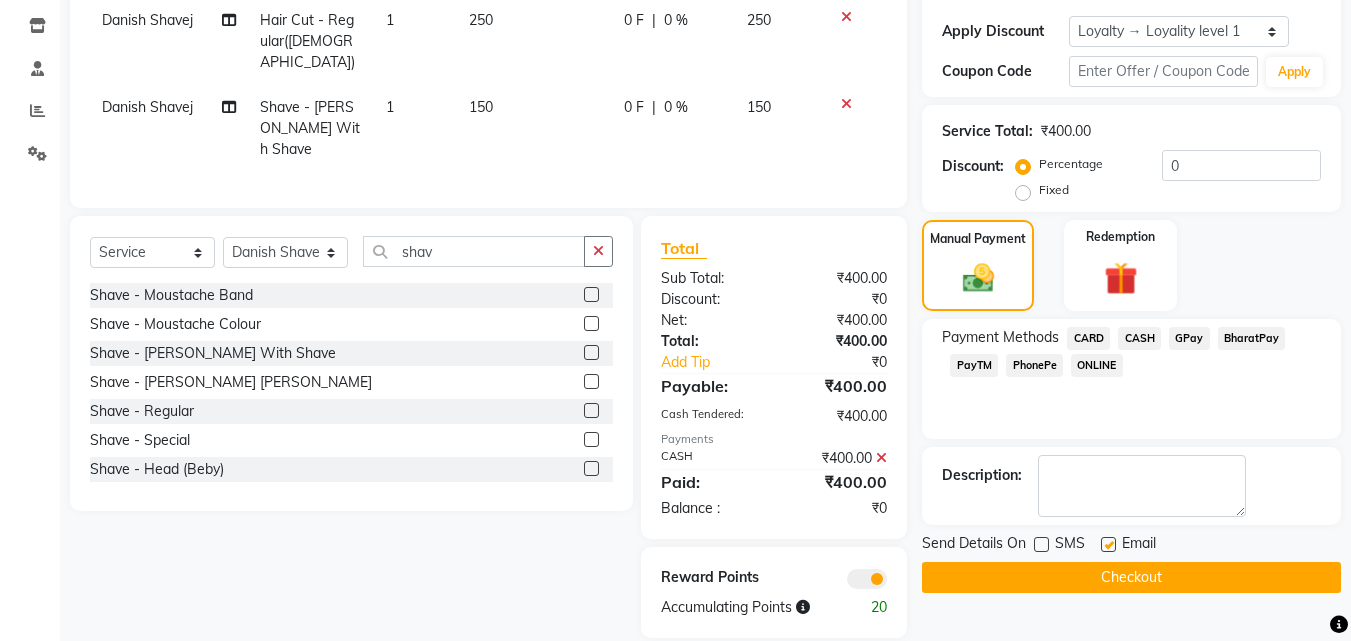 click 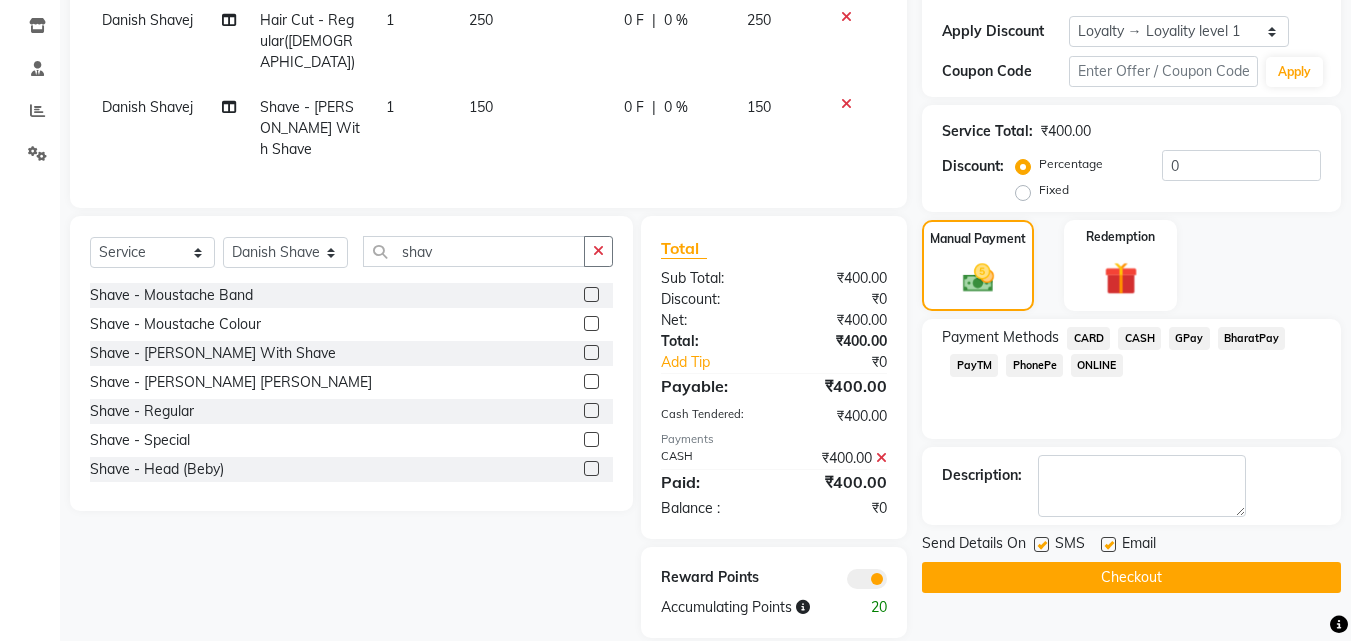 click 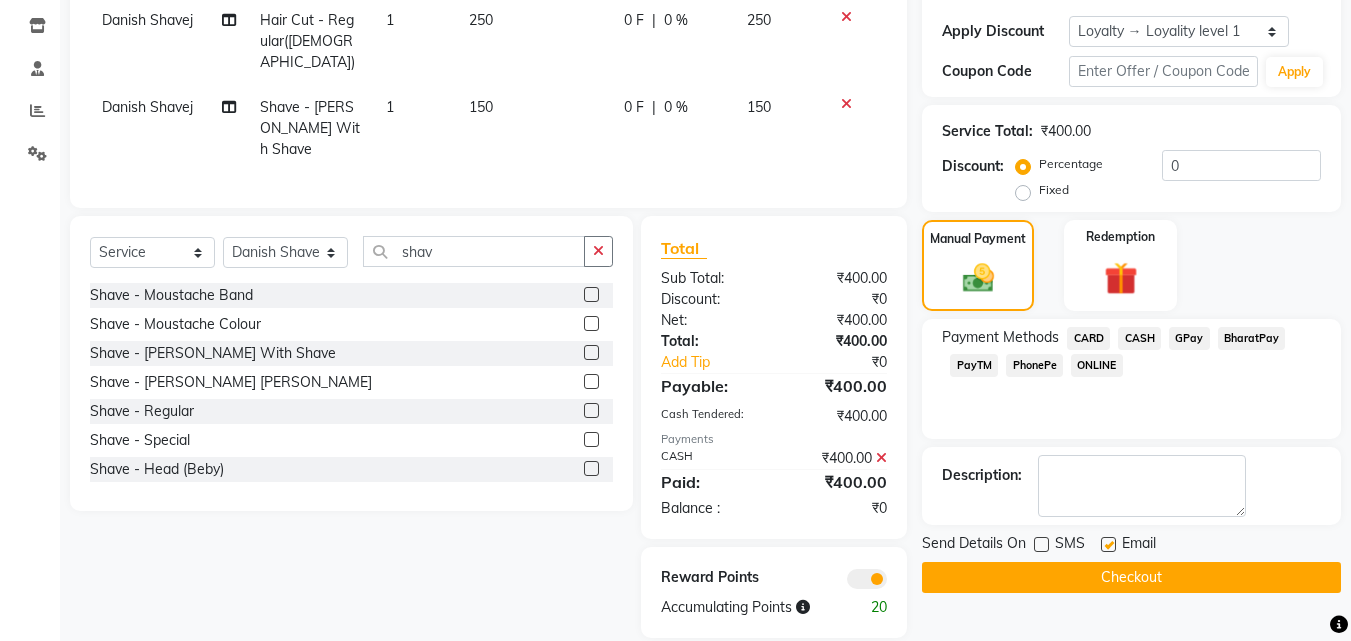 click on "Checkout" 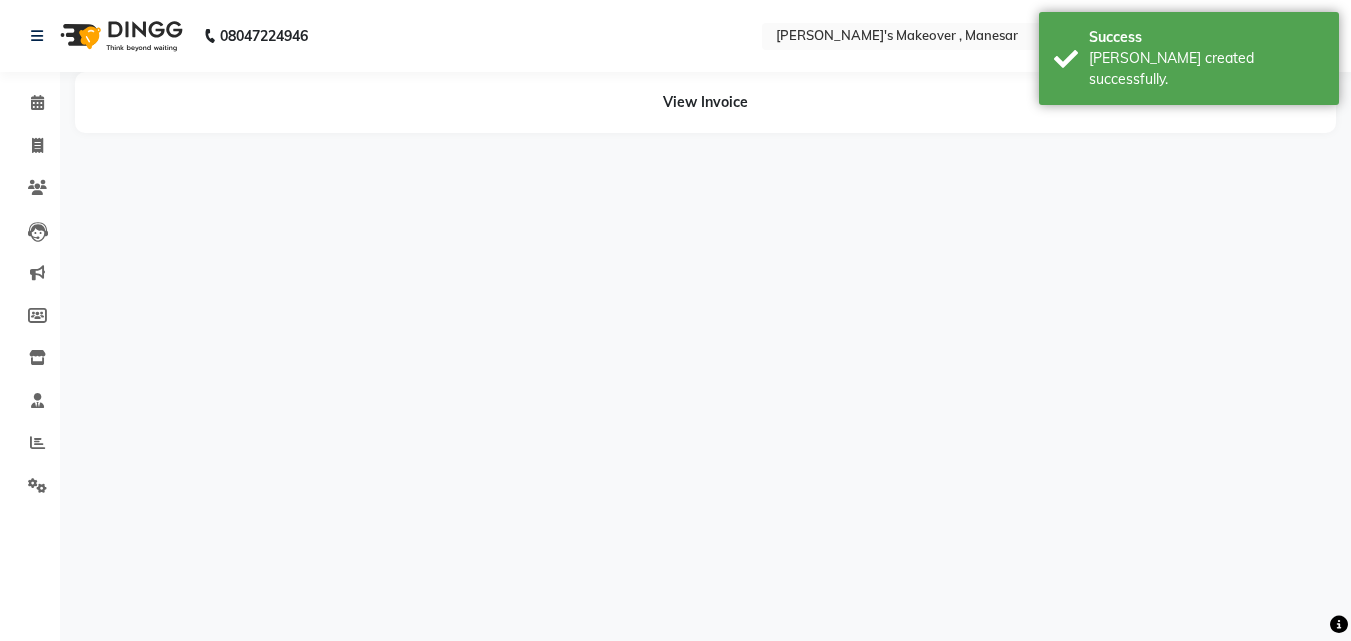 scroll, scrollTop: 0, scrollLeft: 0, axis: both 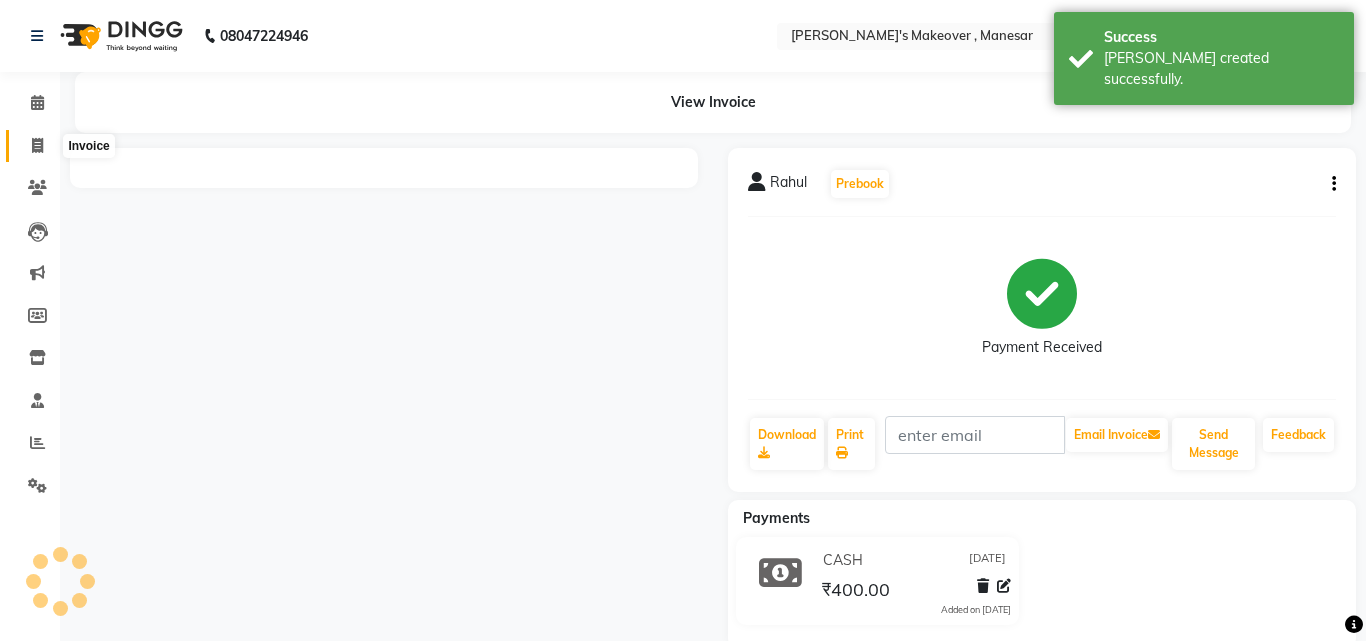 click 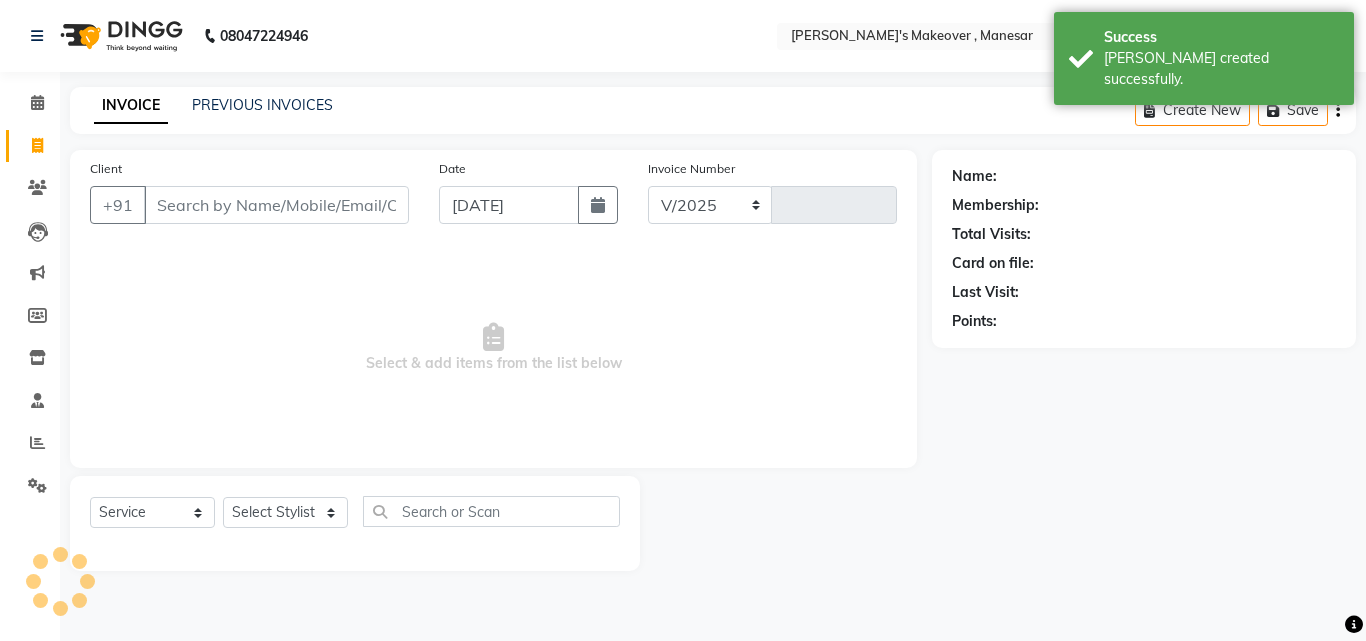 select on "820" 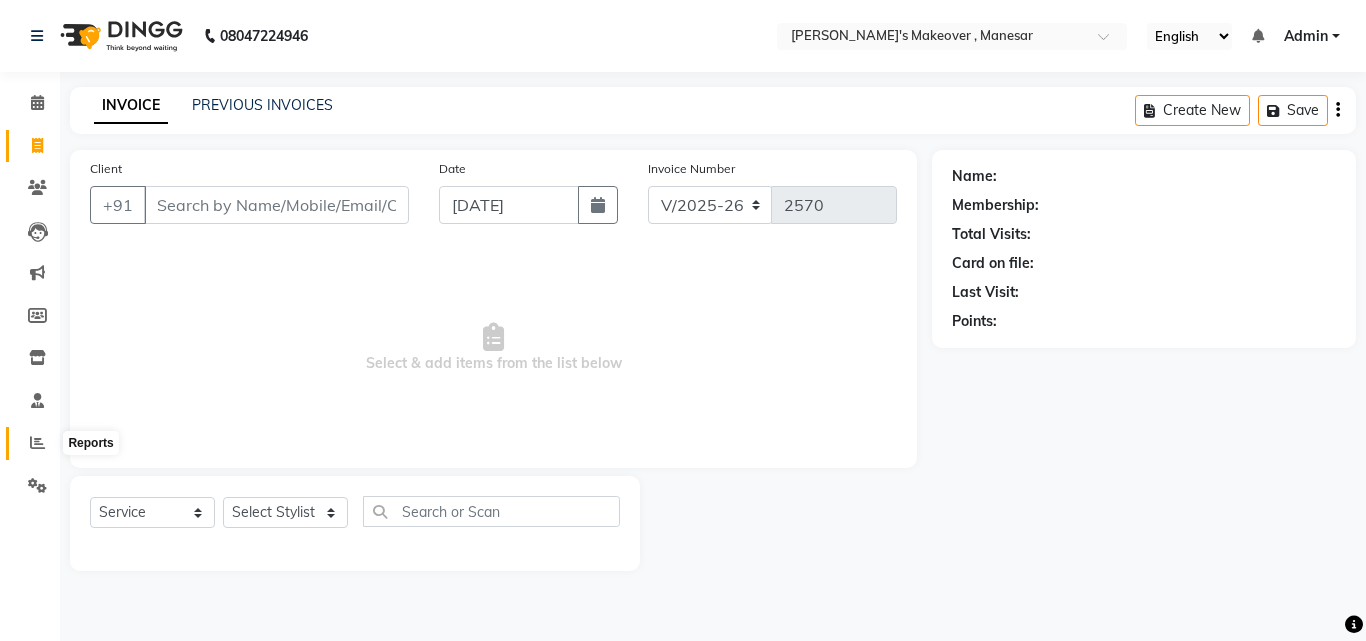click 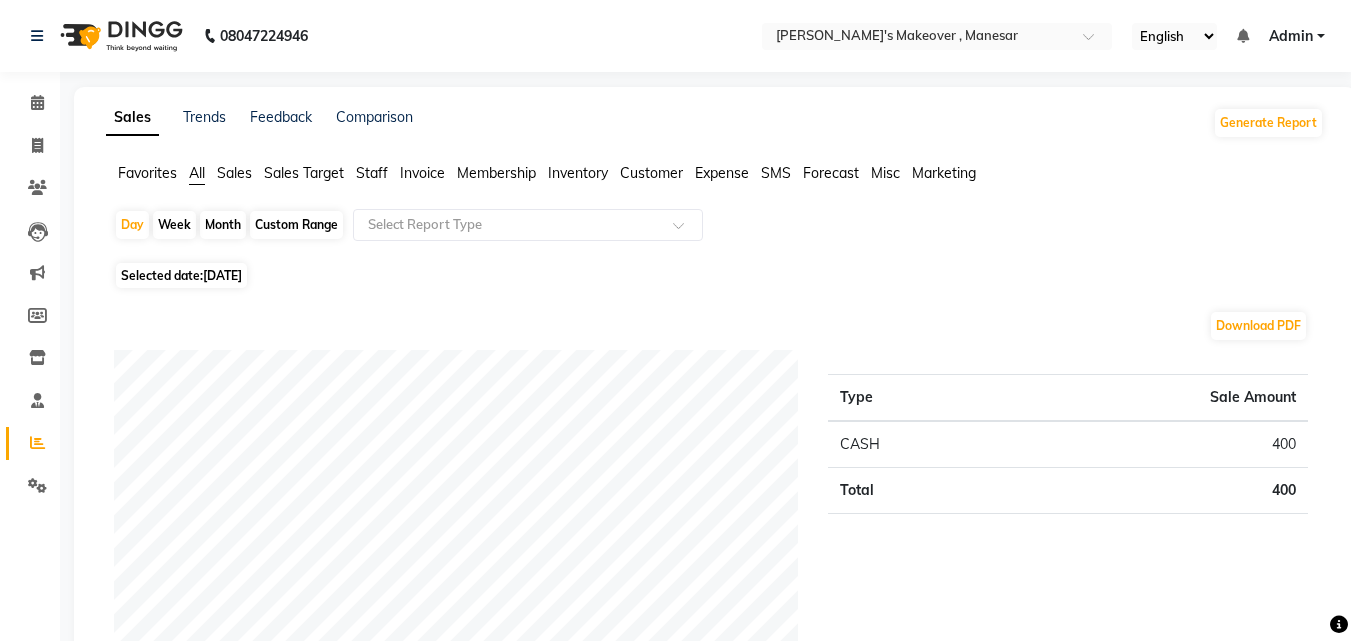 click on "08047224946 Select Location × [PERSON_NAME]'s Makeover , Manesar English ENGLISH Español العربية मराठी हिंदी ગુજરાતી தமிழ் 中文 Notifications nothing to show Admin Manage Profile Change Password Sign out  Version:3.15.3  ☀ Yashika's Makeover , Manesar  Calendar  Invoice  Clients  Leads   Marketing  Members  Inventory  Staff  Reports  Settings Completed InProgress Upcoming Dropped Tentative Check-In Confirm Bookings Generate Report Segments Page Builder Sales Trends Feedback Comparison Generate Report Favorites All Sales Sales Target Staff Invoice Membership Inventory Customer Expense SMS Forecast Misc Marketing  Day   Week   Month   Custom Range  Select Report Type Selected date:  [DATE]  Download PDF Payment mode Type Sale Amount CASH 400 Total 400 Staff summary Type Sale Amount Danish Shavej 400 Total 400 Sales summary Type Sale Amount Gift card 0 Vouchers 0 Memberships 0 Products 0 Packages 0 Tips 0 Prepaid 0 Services 400 Fee 0 Total 400" at bounding box center (675, 320) 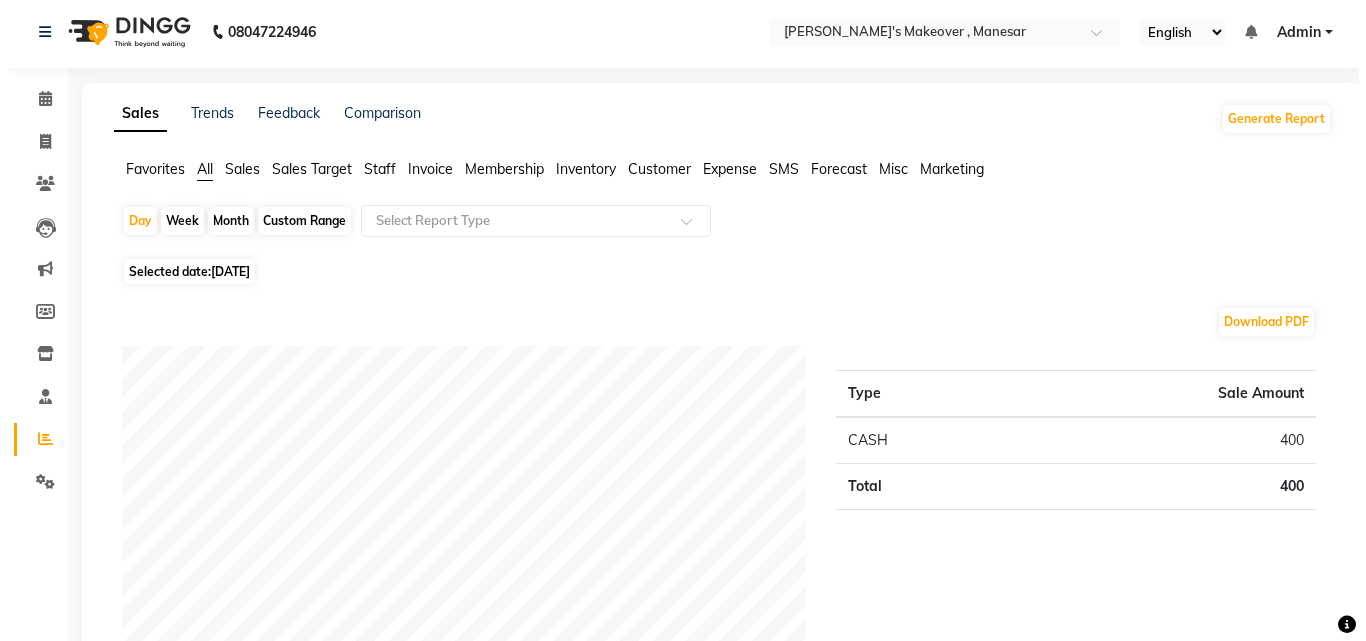 scroll, scrollTop: 0, scrollLeft: 0, axis: both 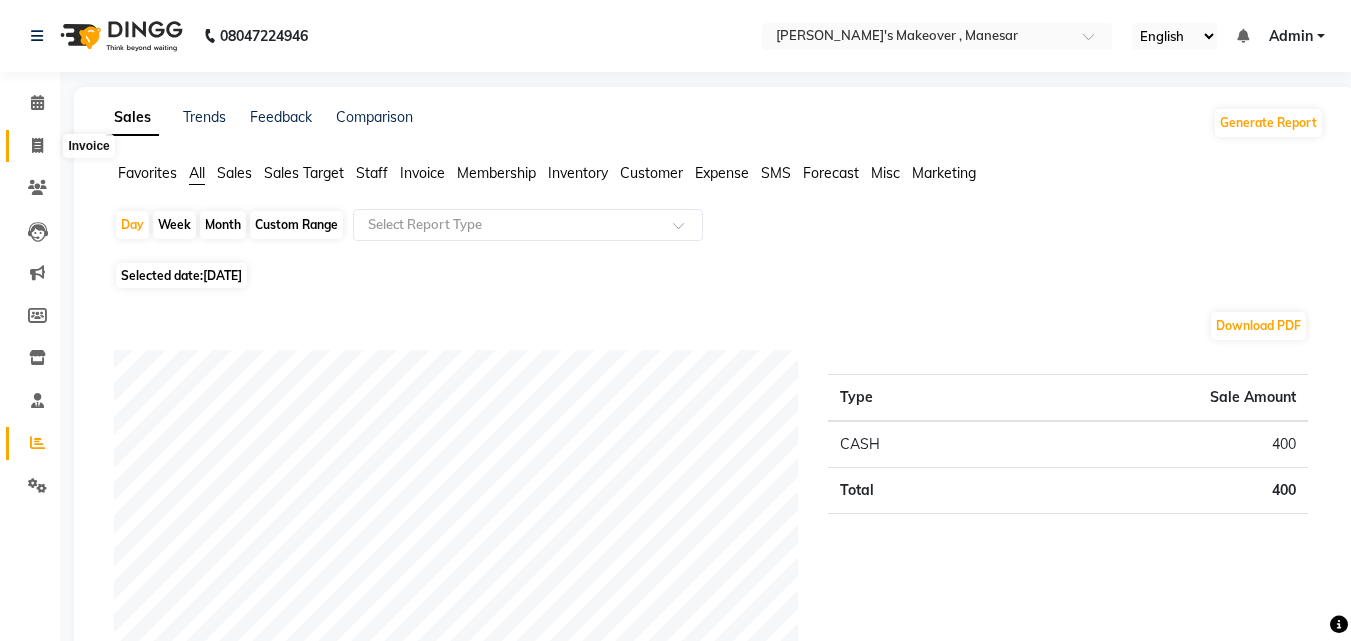 click 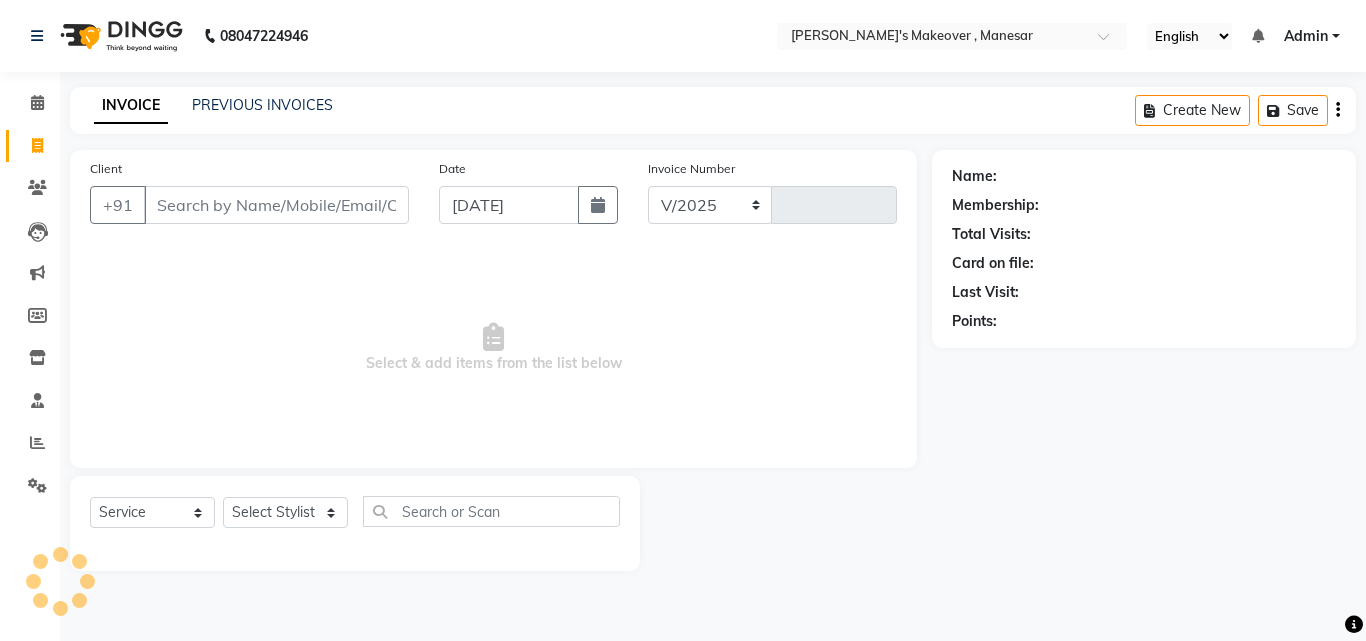 select on "820" 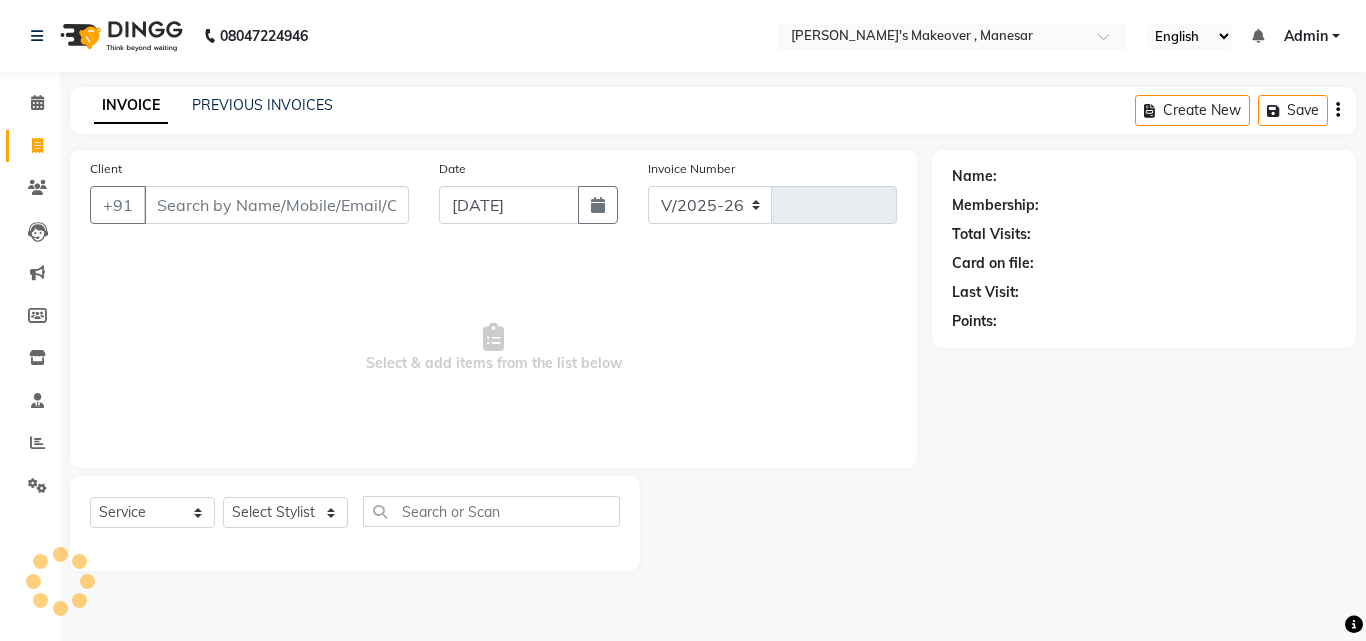 type on "2570" 